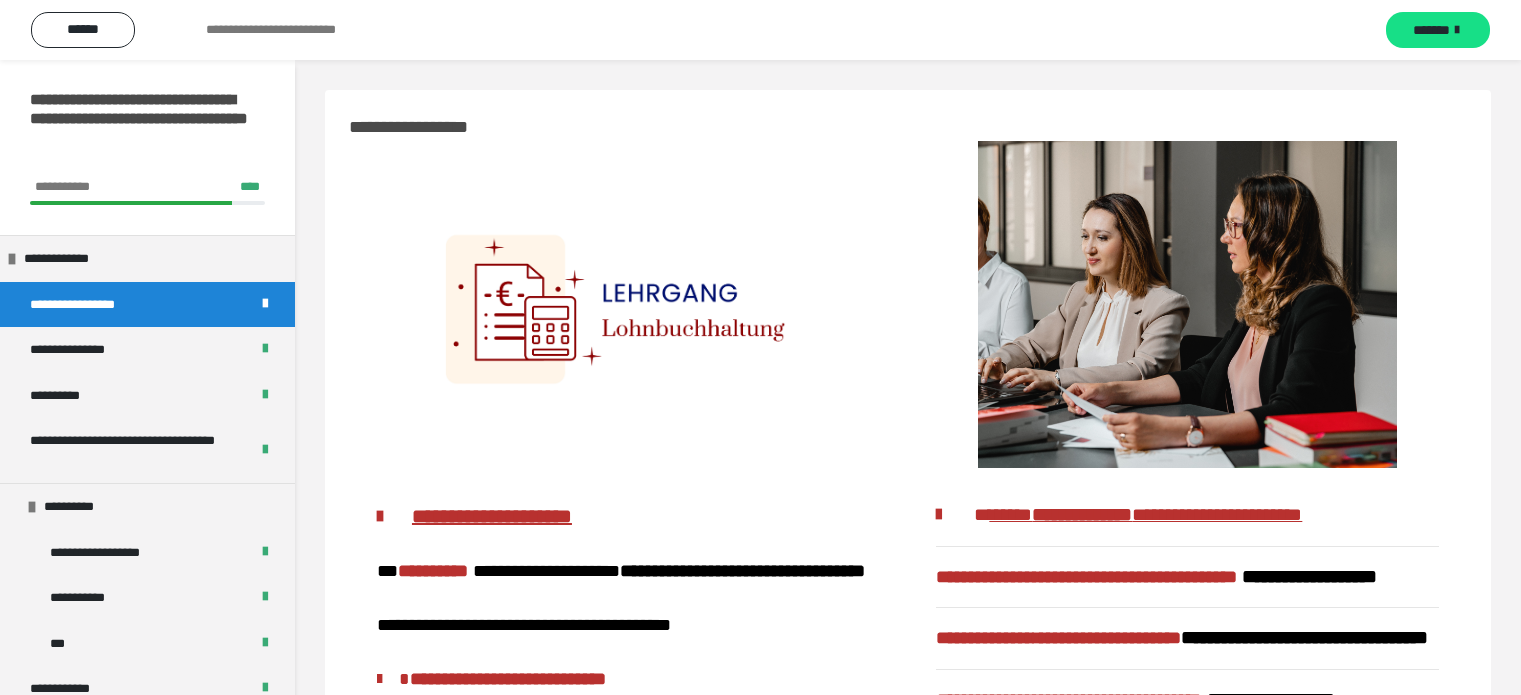 scroll, scrollTop: 0, scrollLeft: 0, axis: both 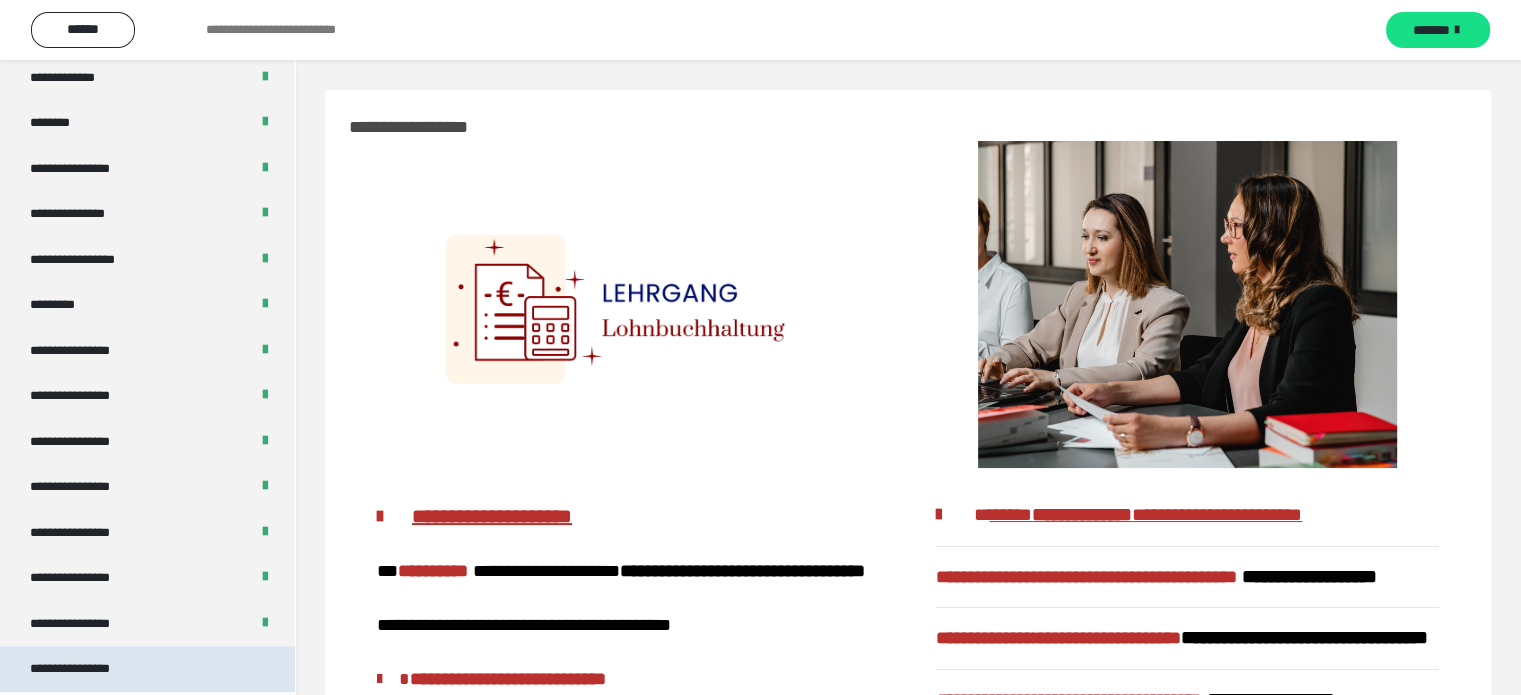 click on "**********" at bounding box center (147, 669) 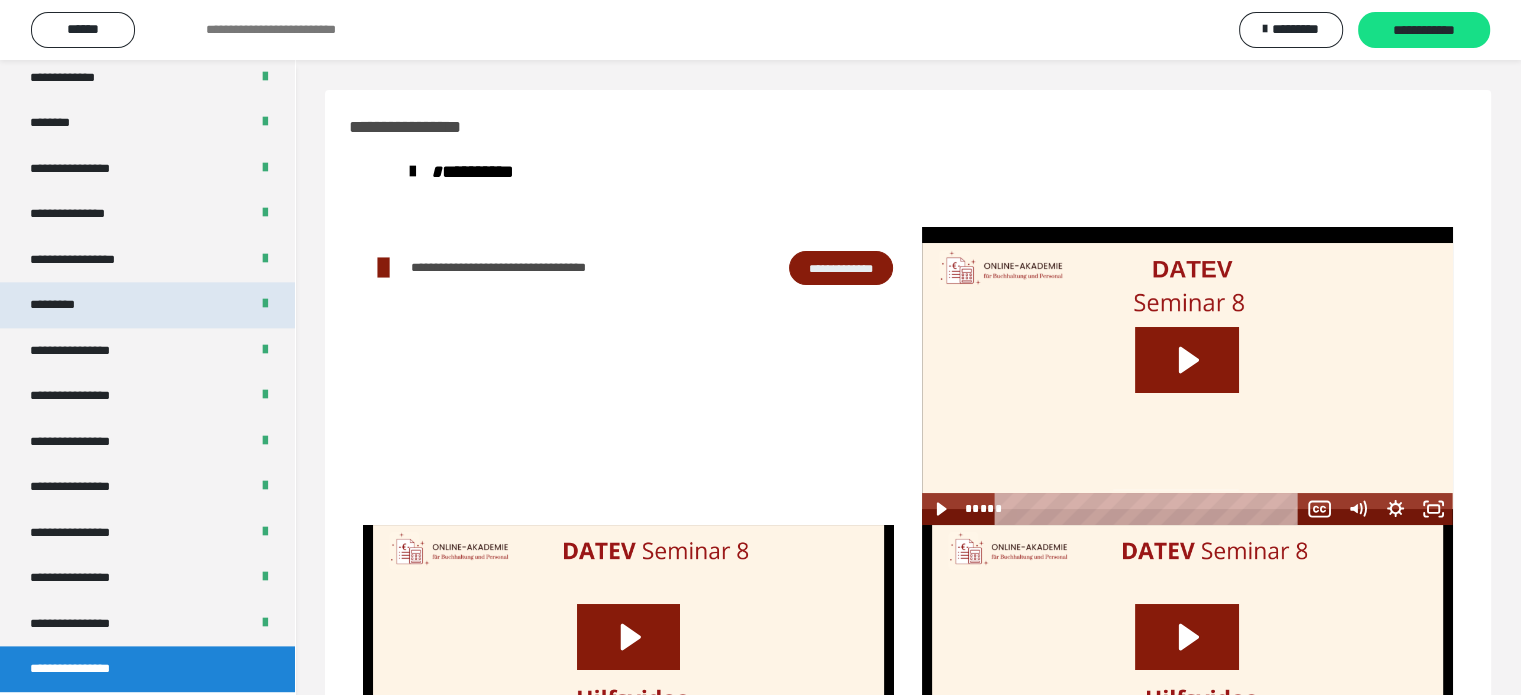 click on "*********" at bounding box center (147, 305) 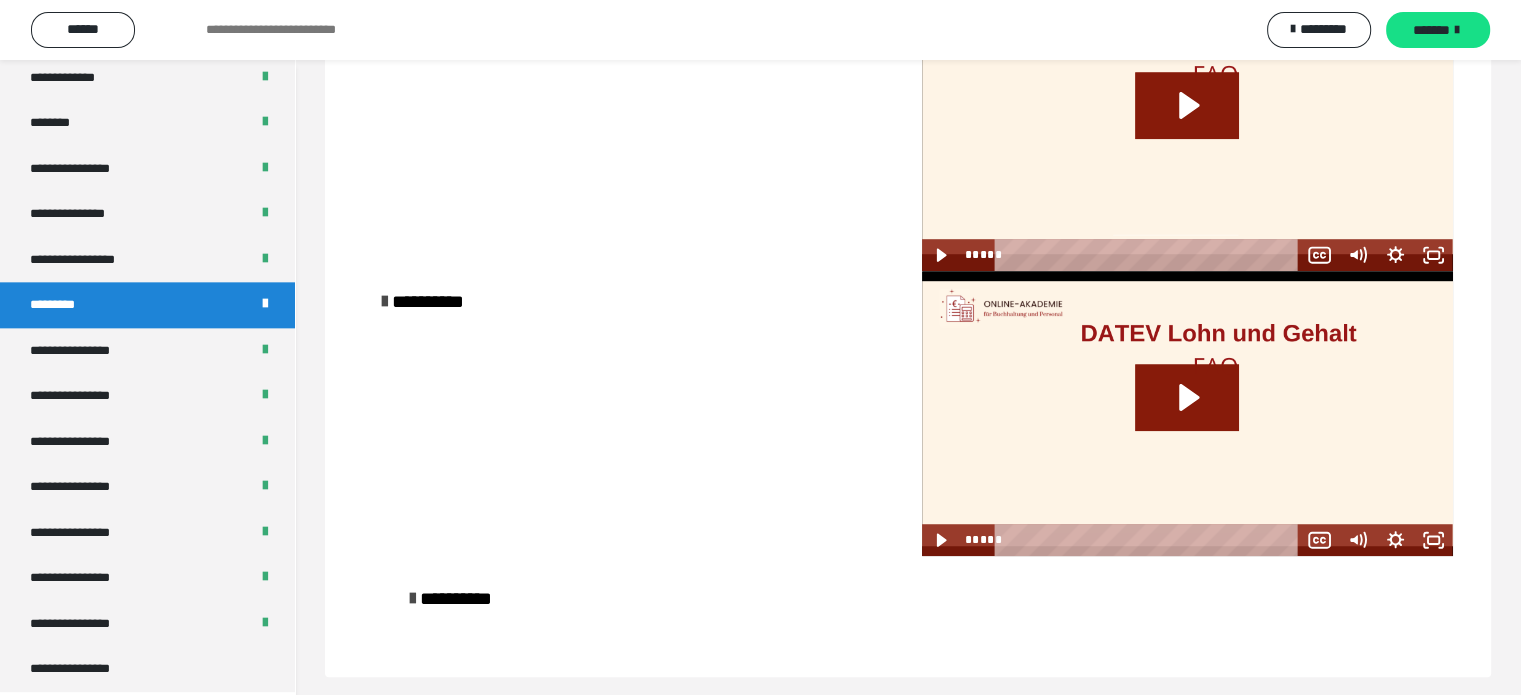 scroll, scrollTop: 1257, scrollLeft: 0, axis: vertical 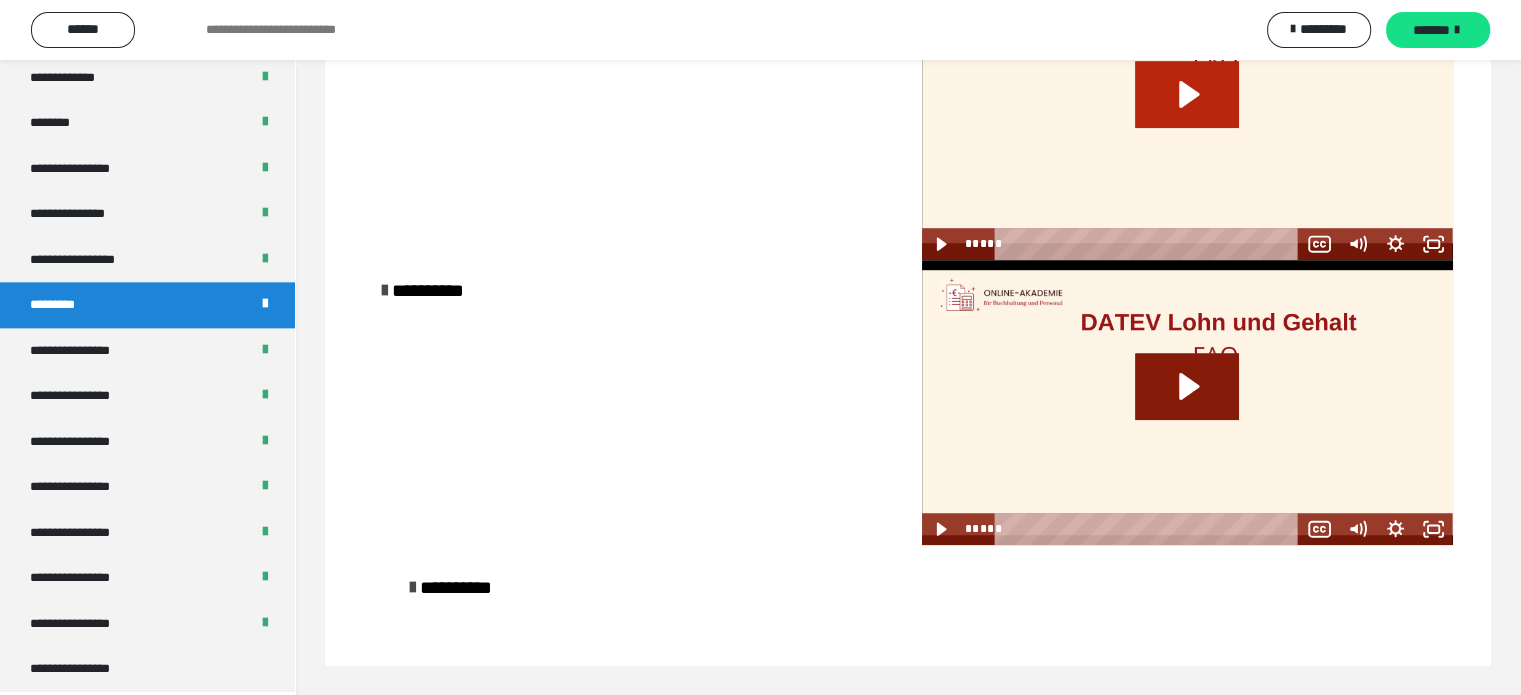 click 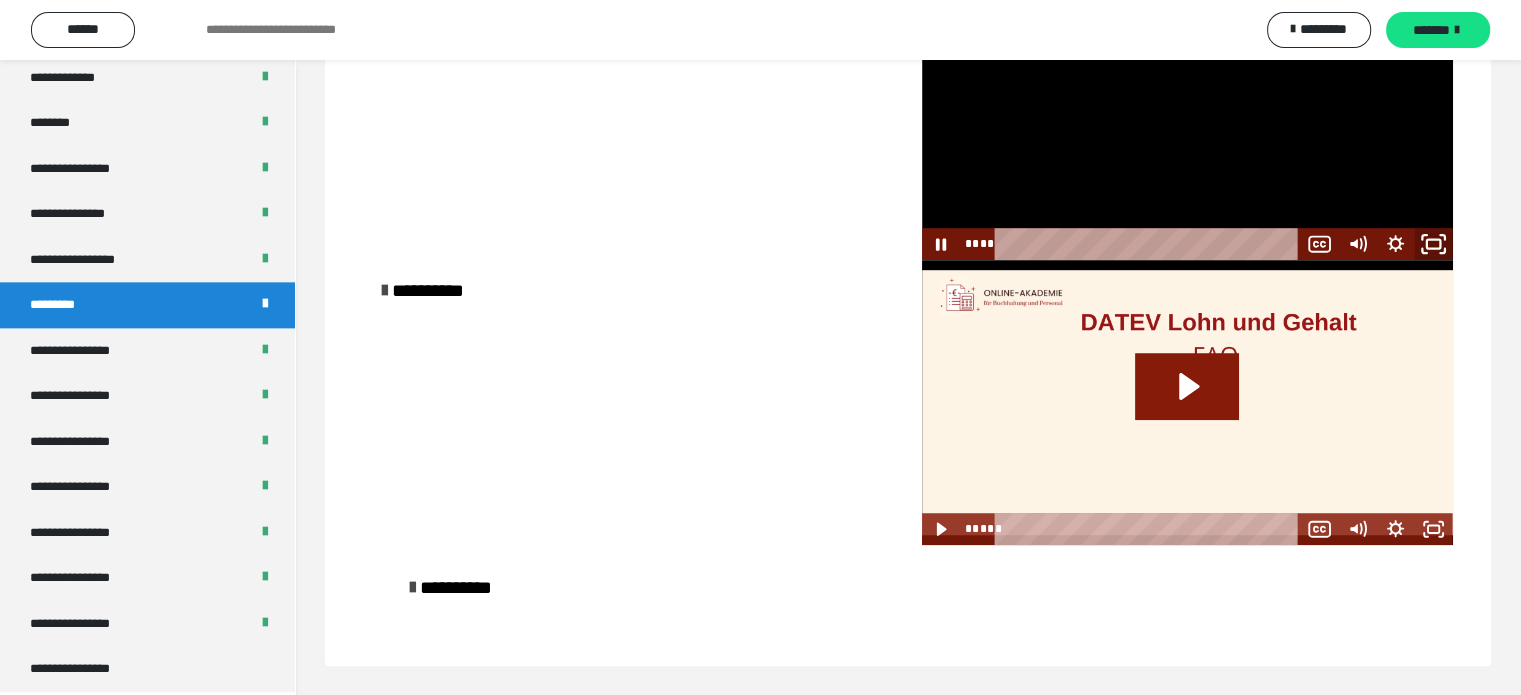 click 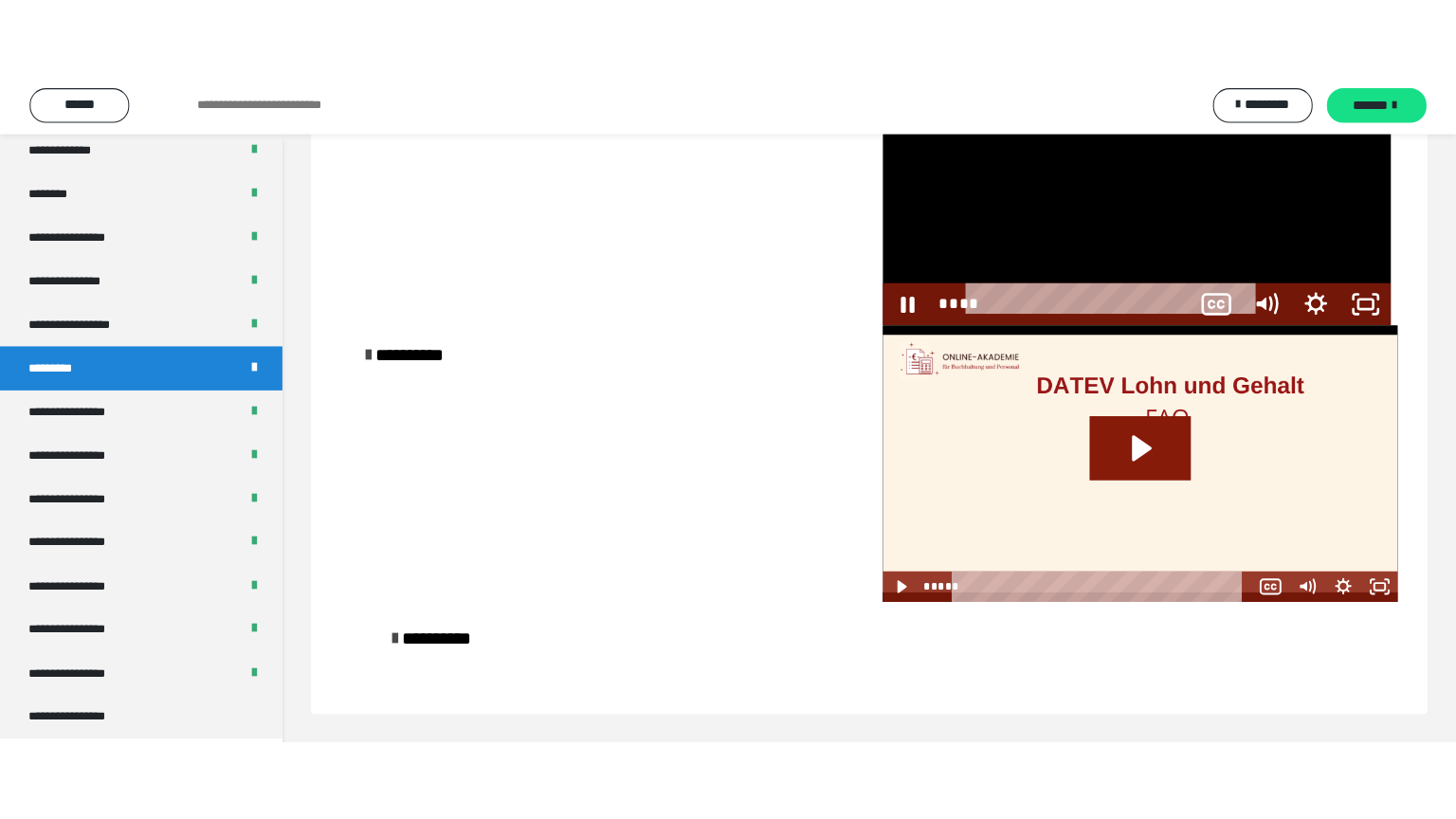 scroll, scrollTop: 1054, scrollLeft: 0, axis: vertical 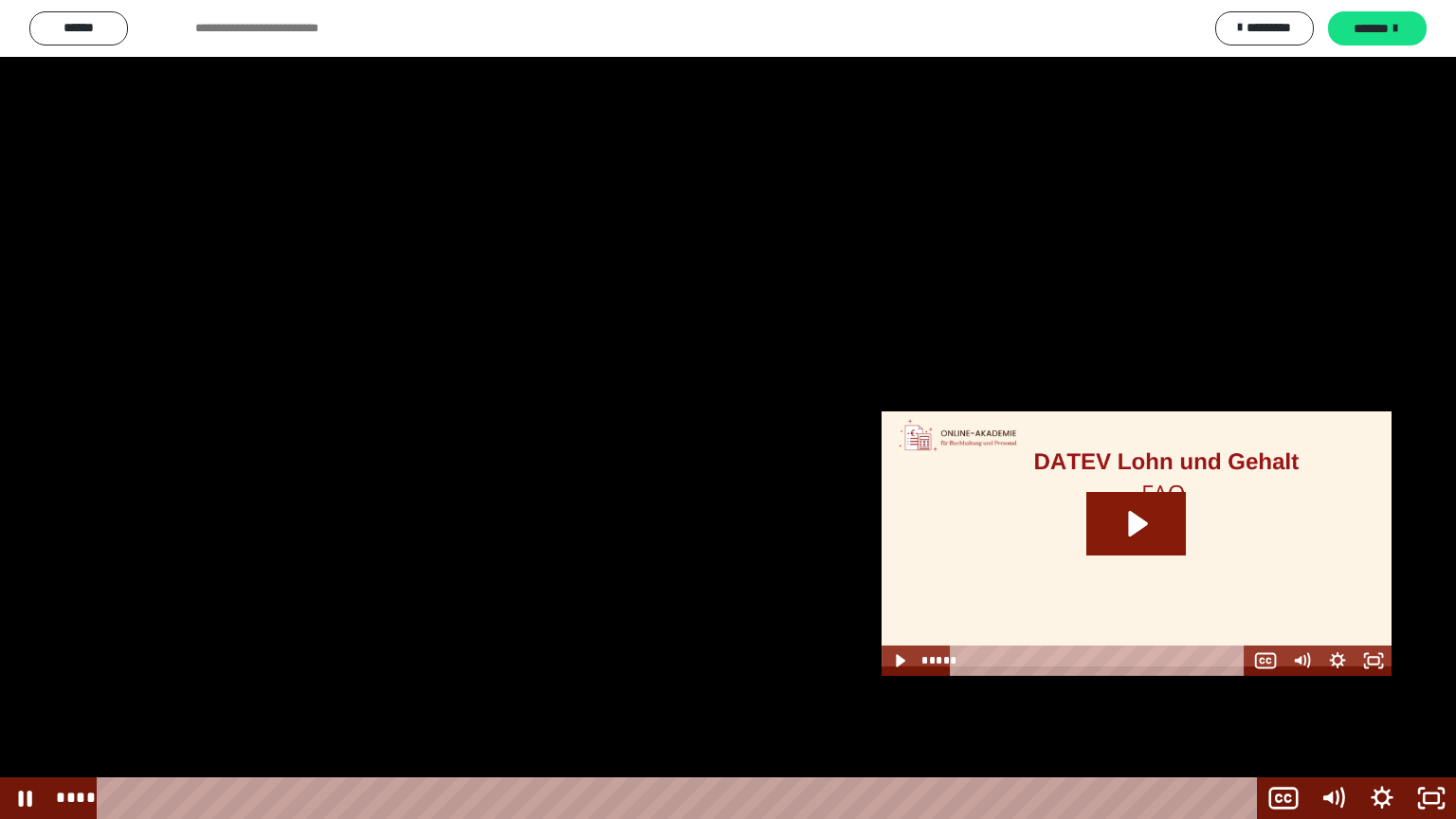 drag, startPoint x: 1360, startPoint y: 345, endPoint x: 1455, endPoint y: 453, distance: 143.83671 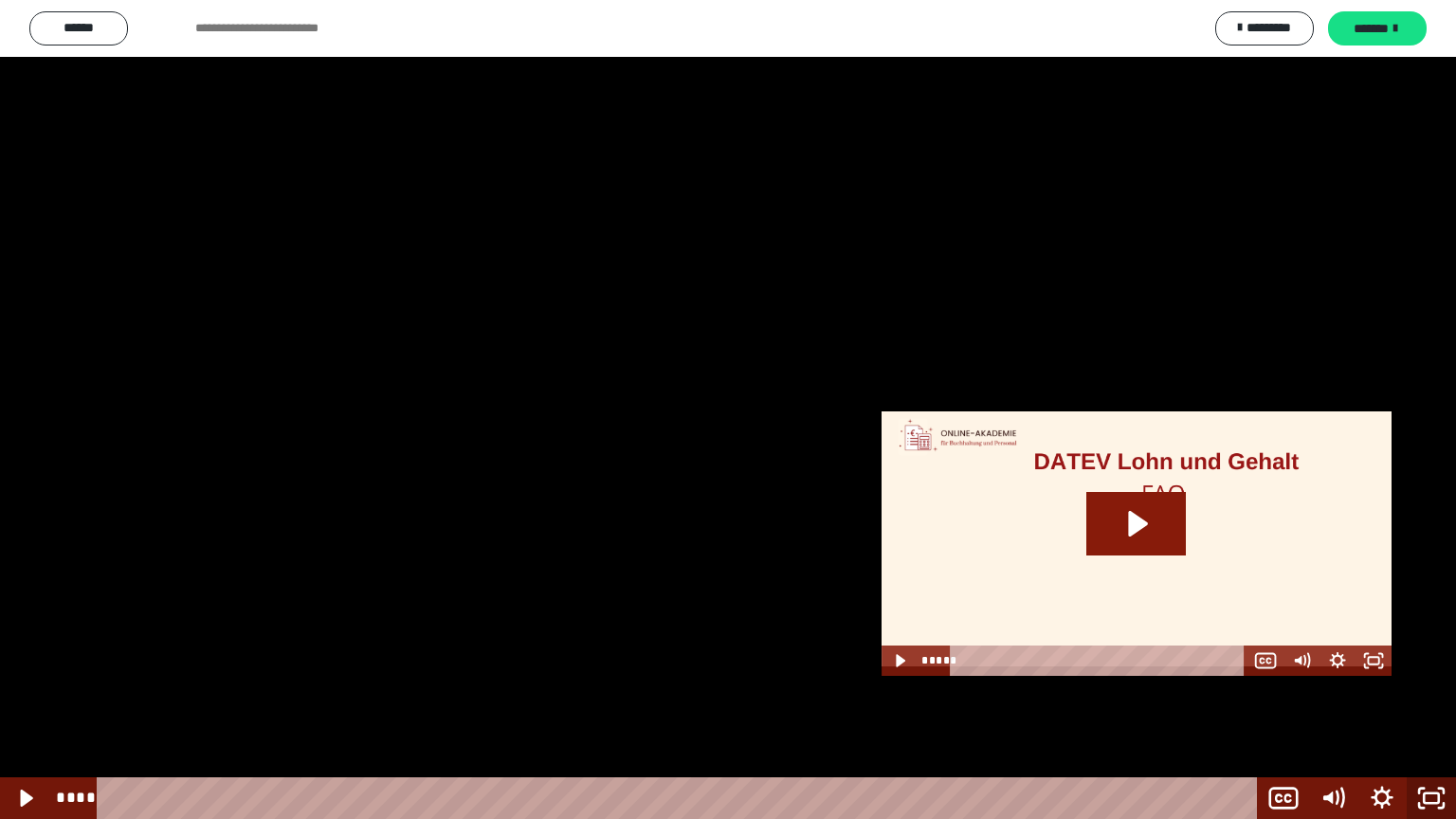 click 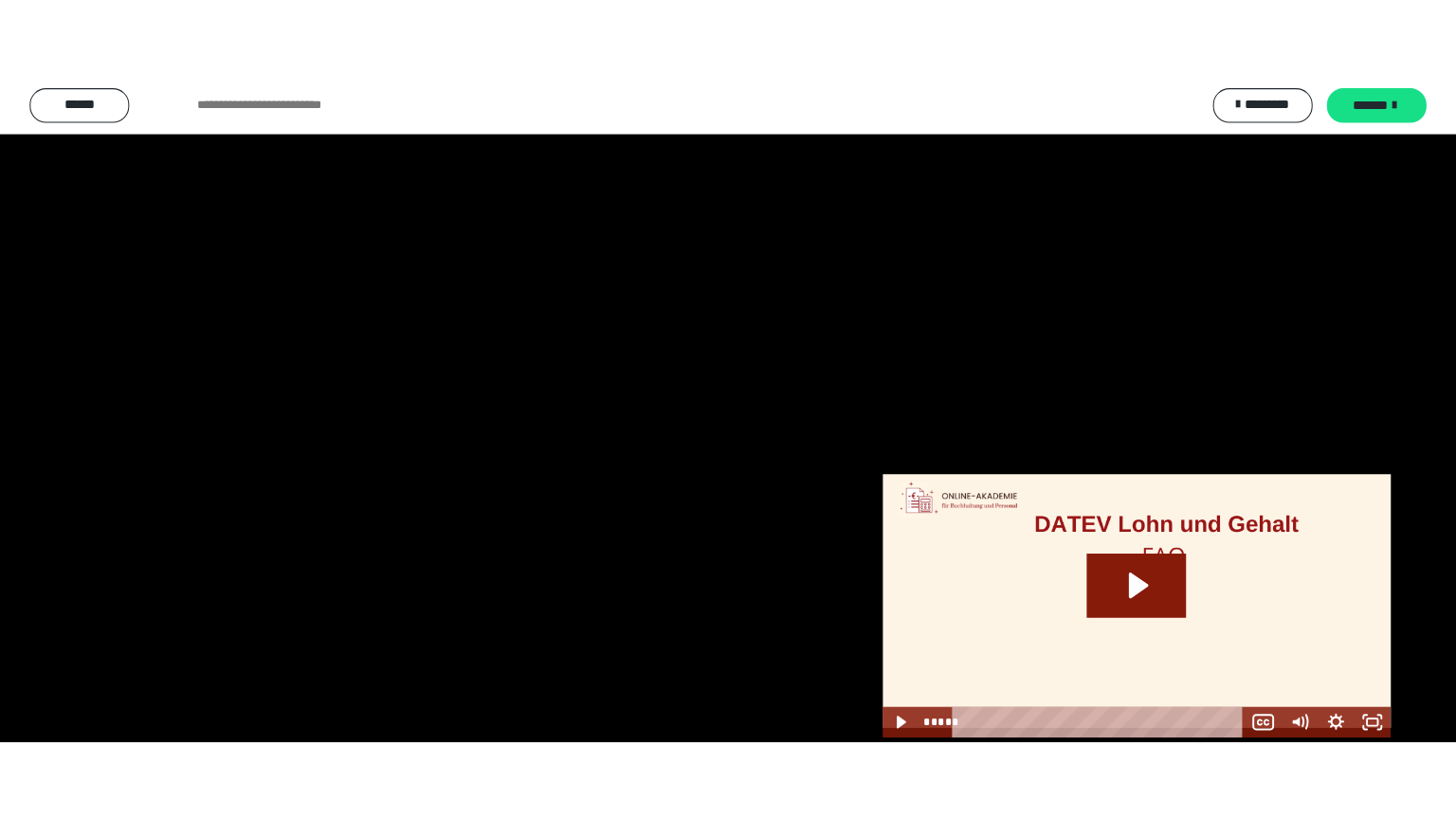 scroll, scrollTop: 2294, scrollLeft: 0, axis: vertical 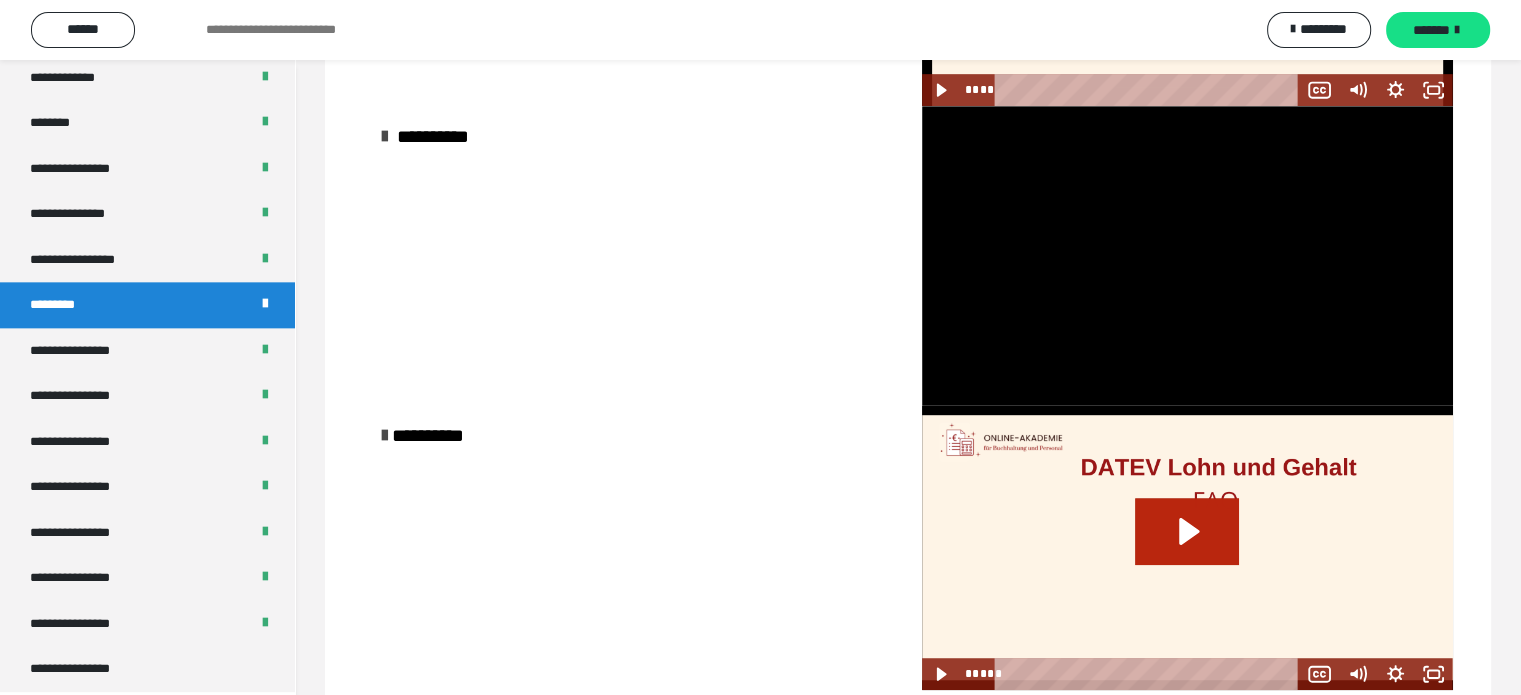click 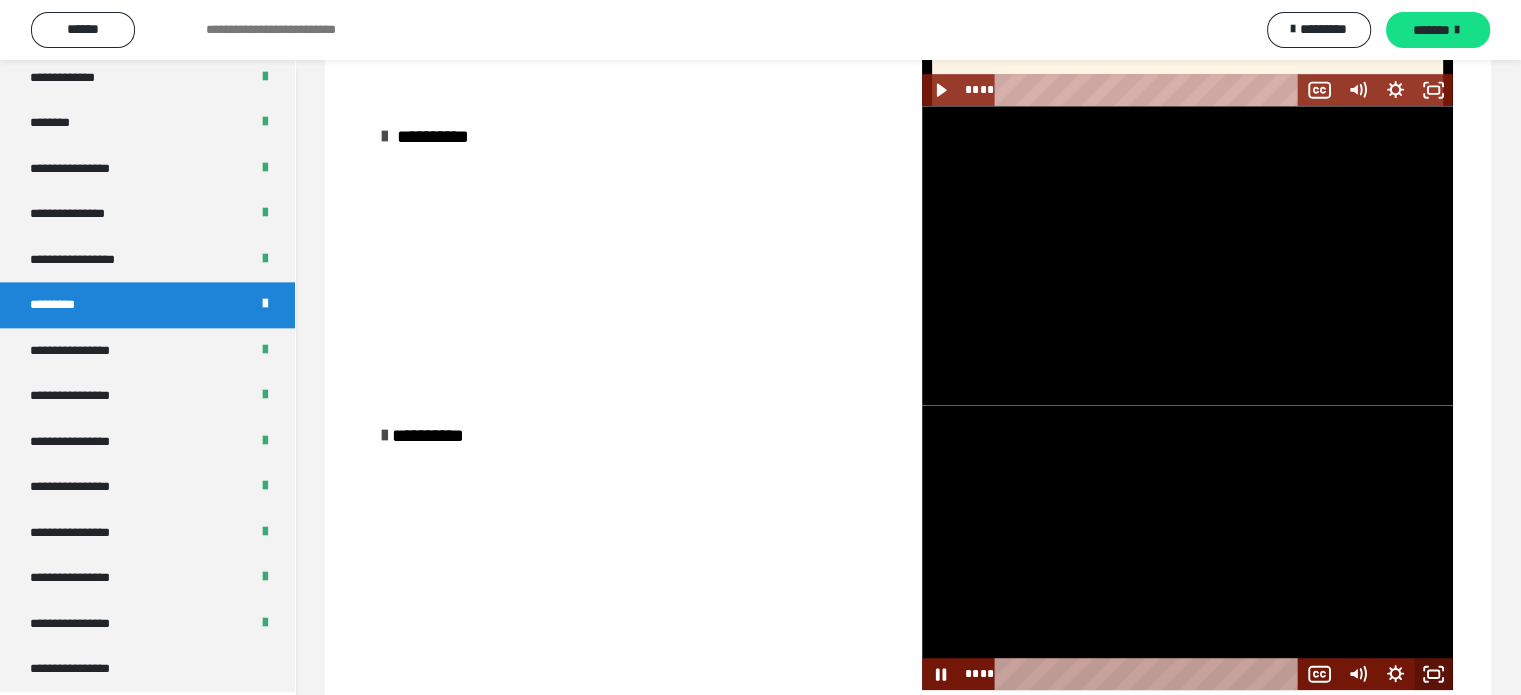 click 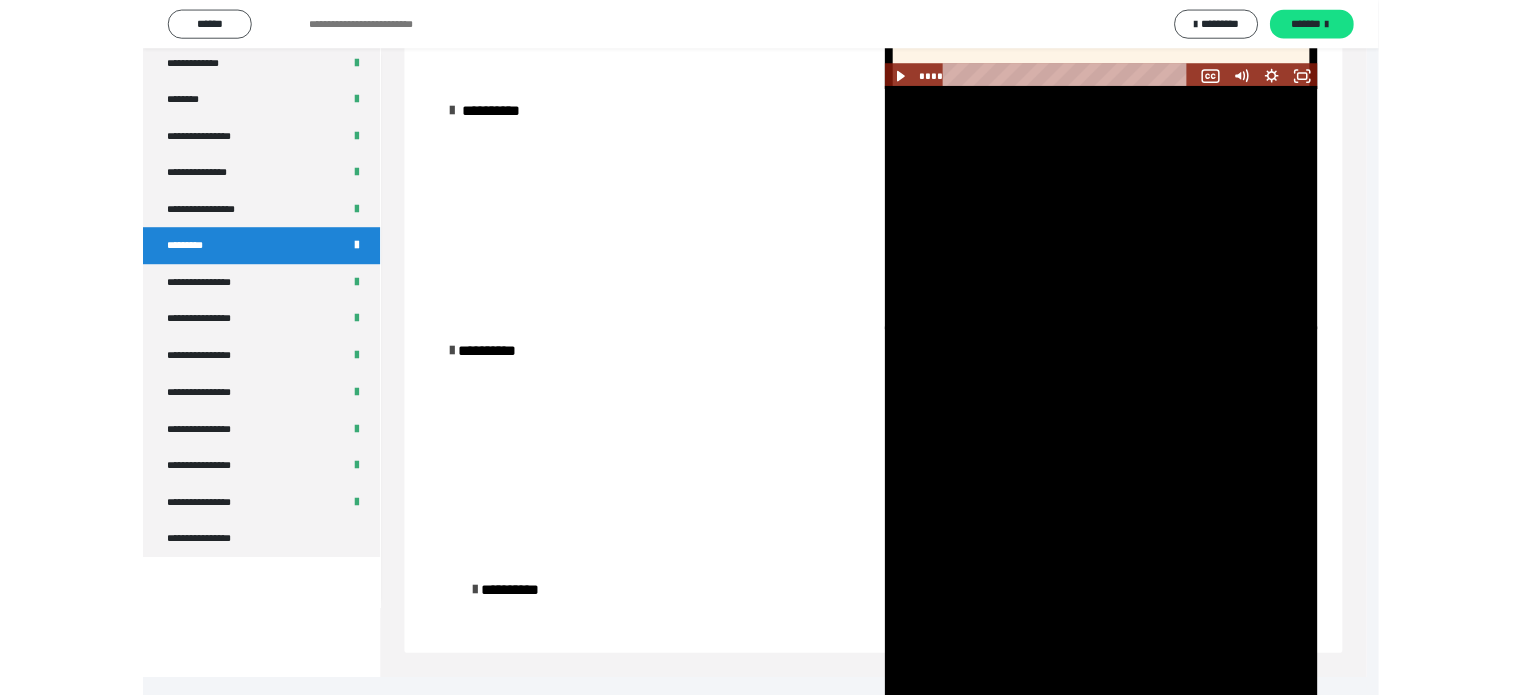 scroll, scrollTop: 2251, scrollLeft: 0, axis: vertical 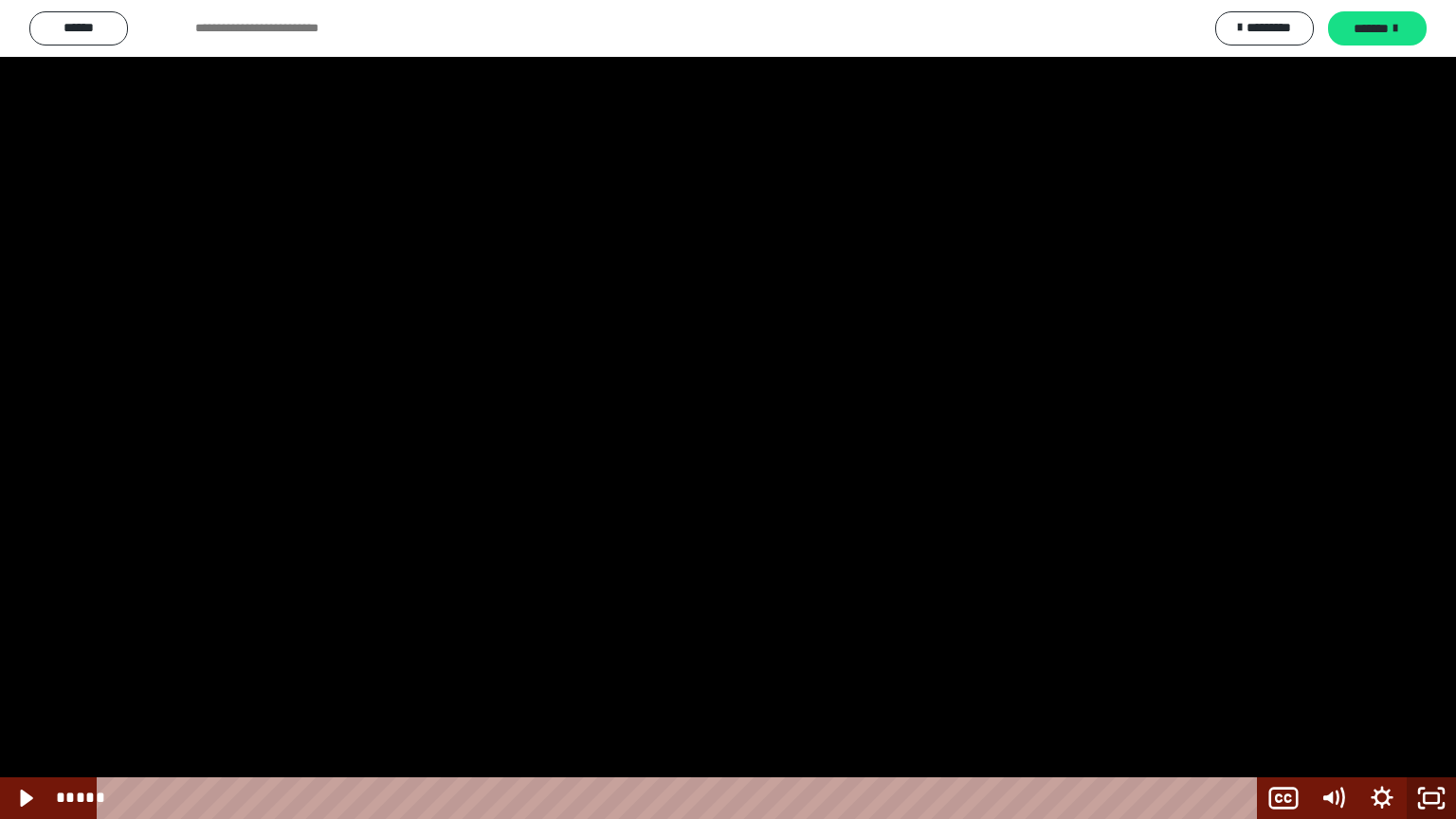 click 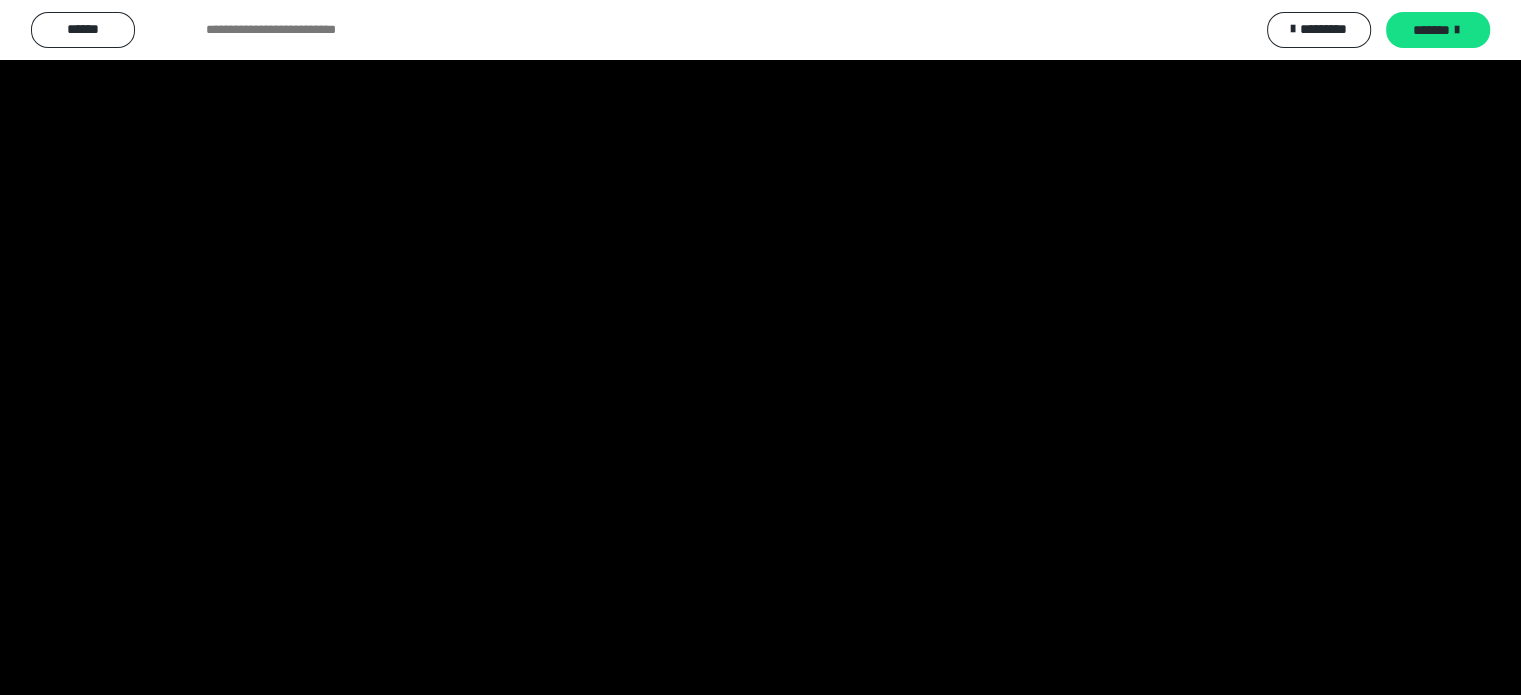 scroll, scrollTop: 2420, scrollLeft: 0, axis: vertical 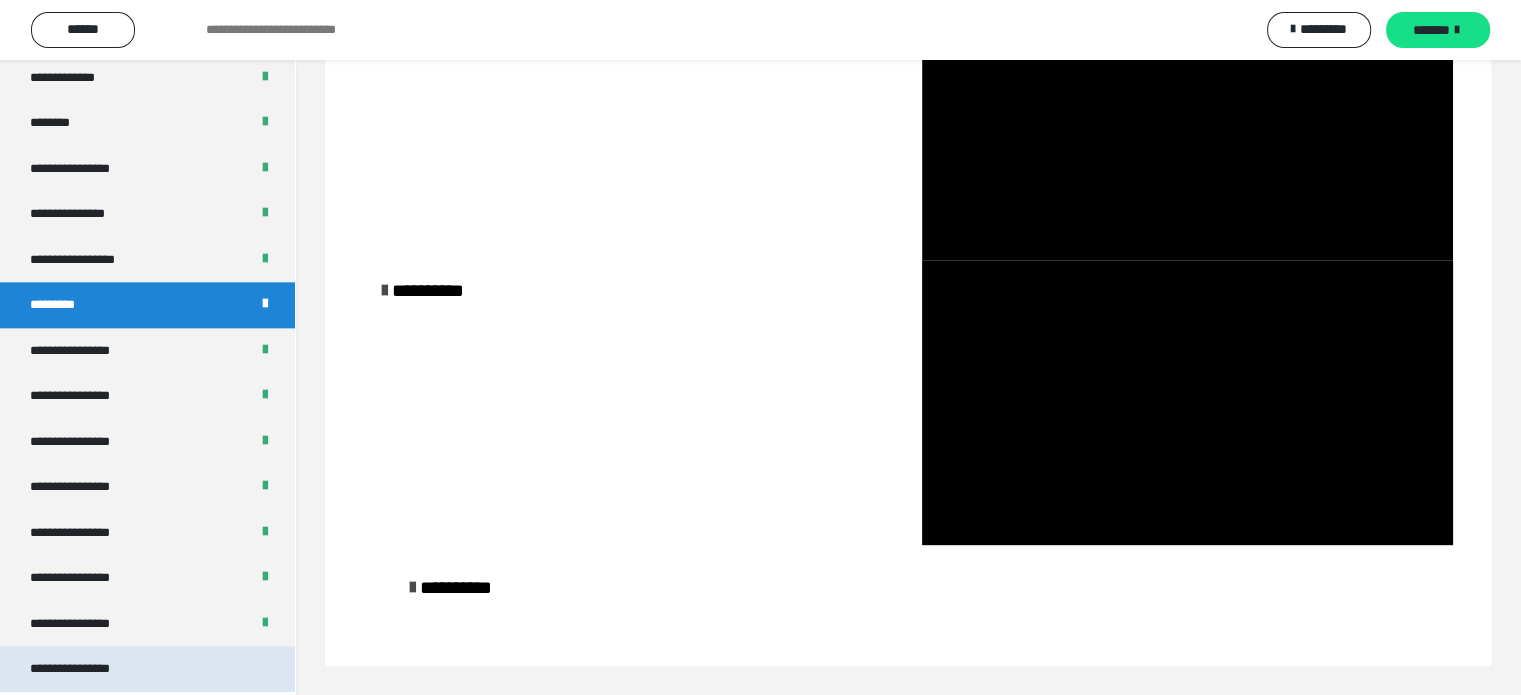 click on "**********" at bounding box center (147, 669) 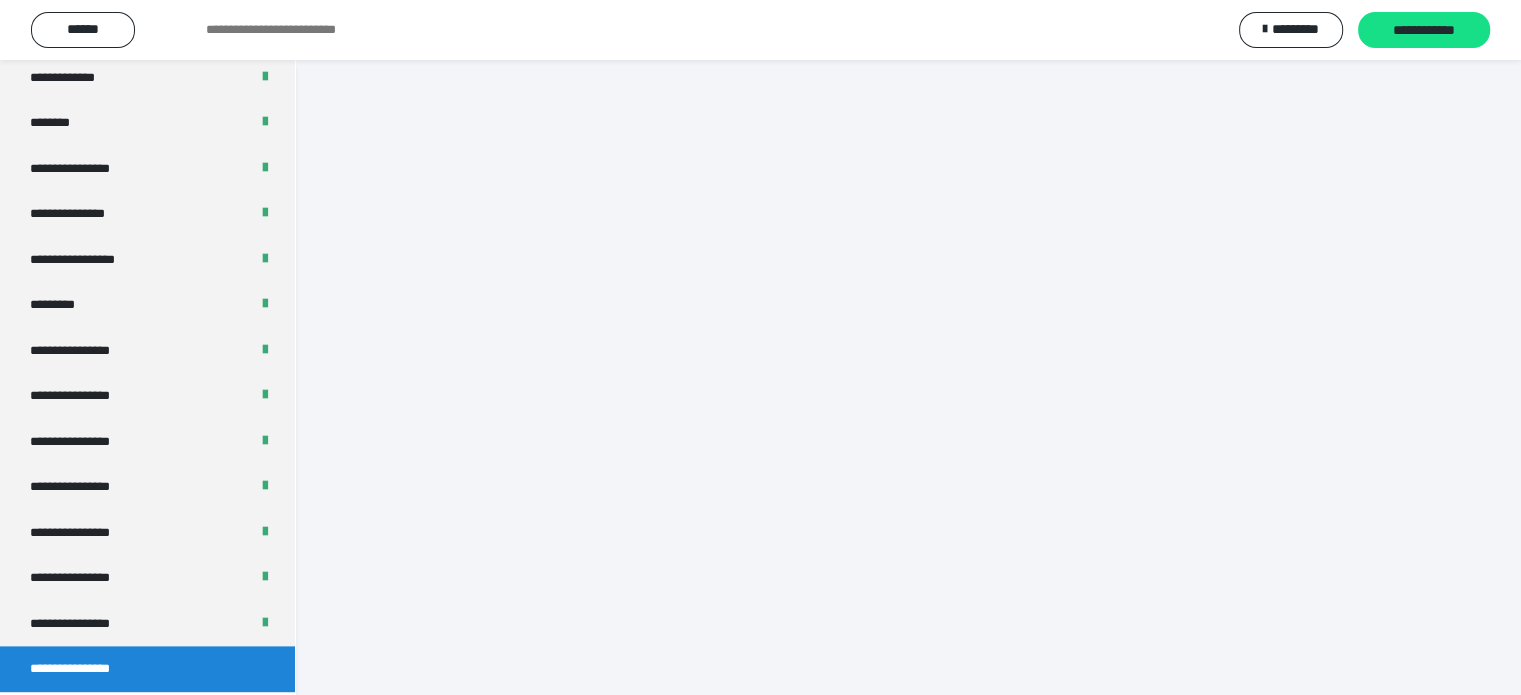scroll, scrollTop: 60, scrollLeft: 0, axis: vertical 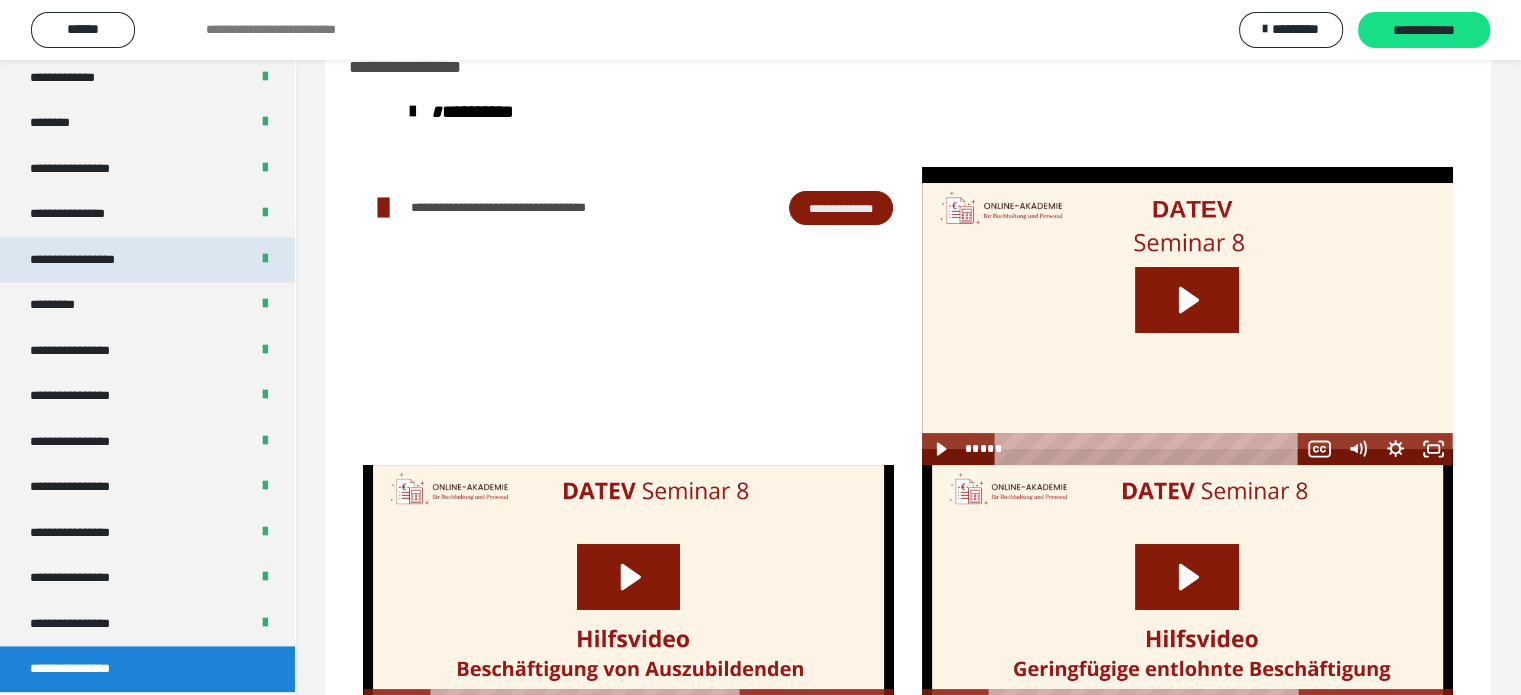 click on "**********" at bounding box center (93, 260) 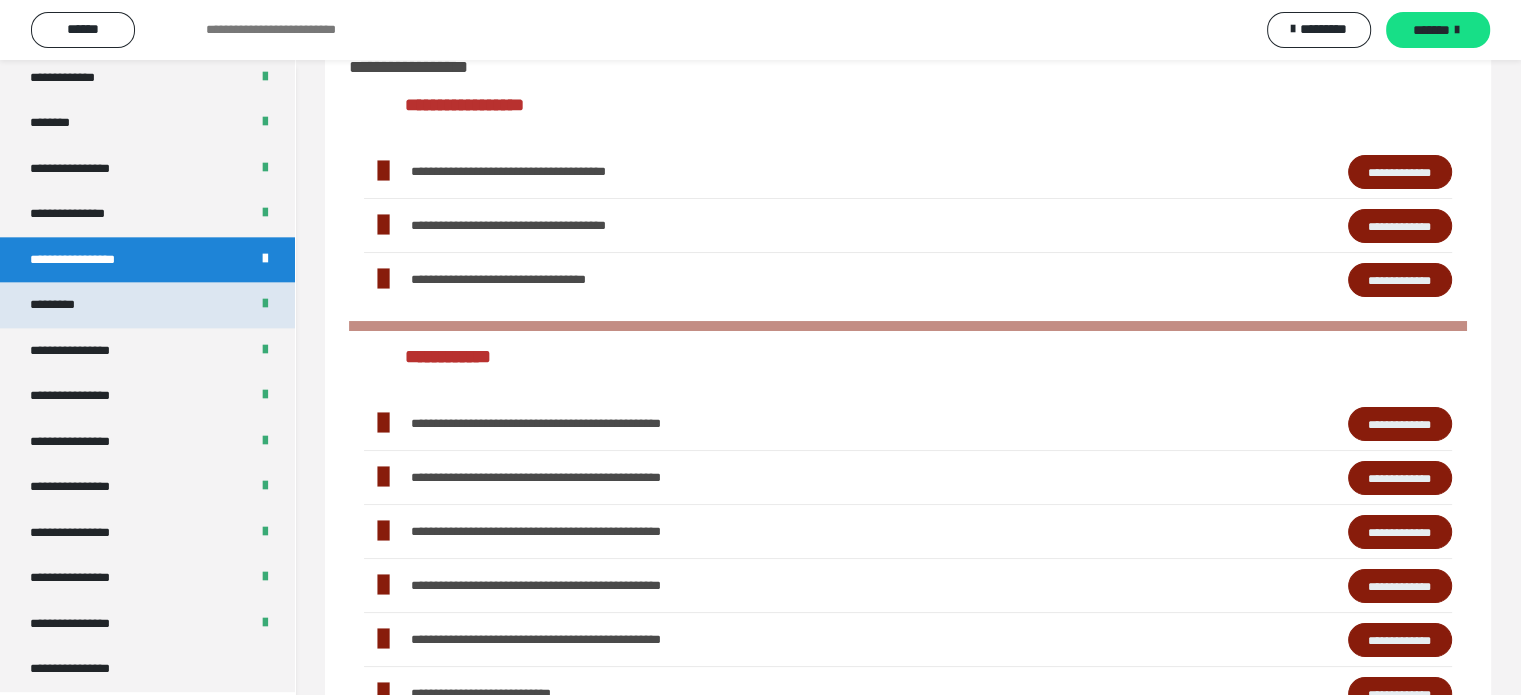 click on "*********" at bounding box center (147, 305) 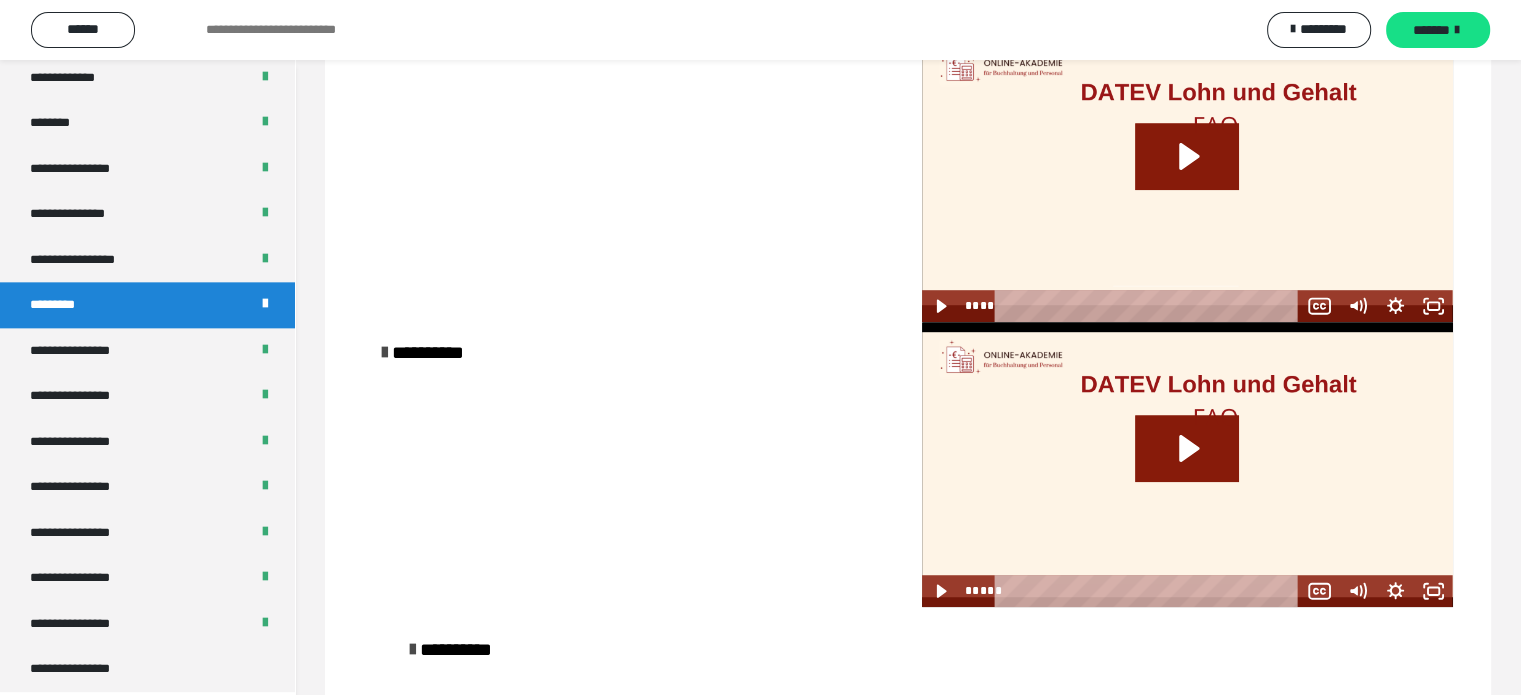 scroll, scrollTop: 1254, scrollLeft: 0, axis: vertical 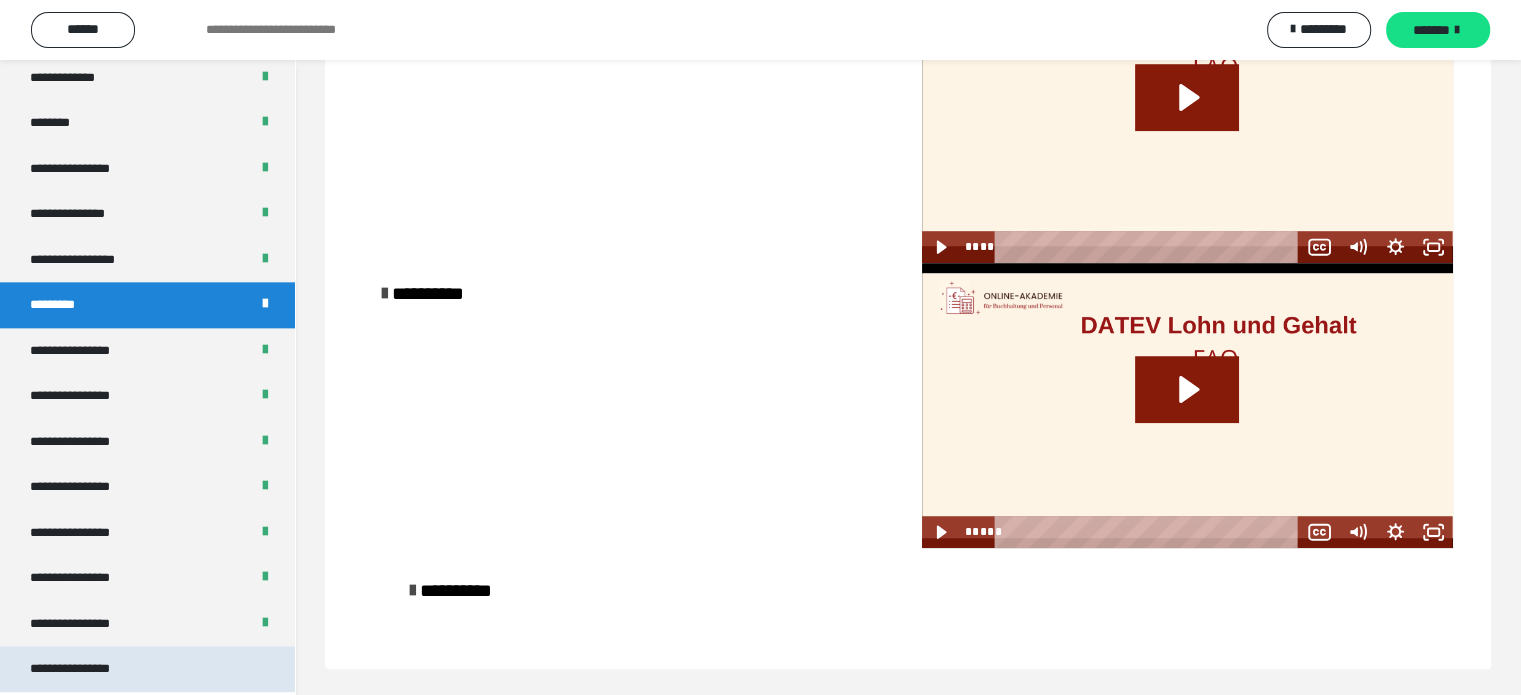 click on "**********" at bounding box center (87, 669) 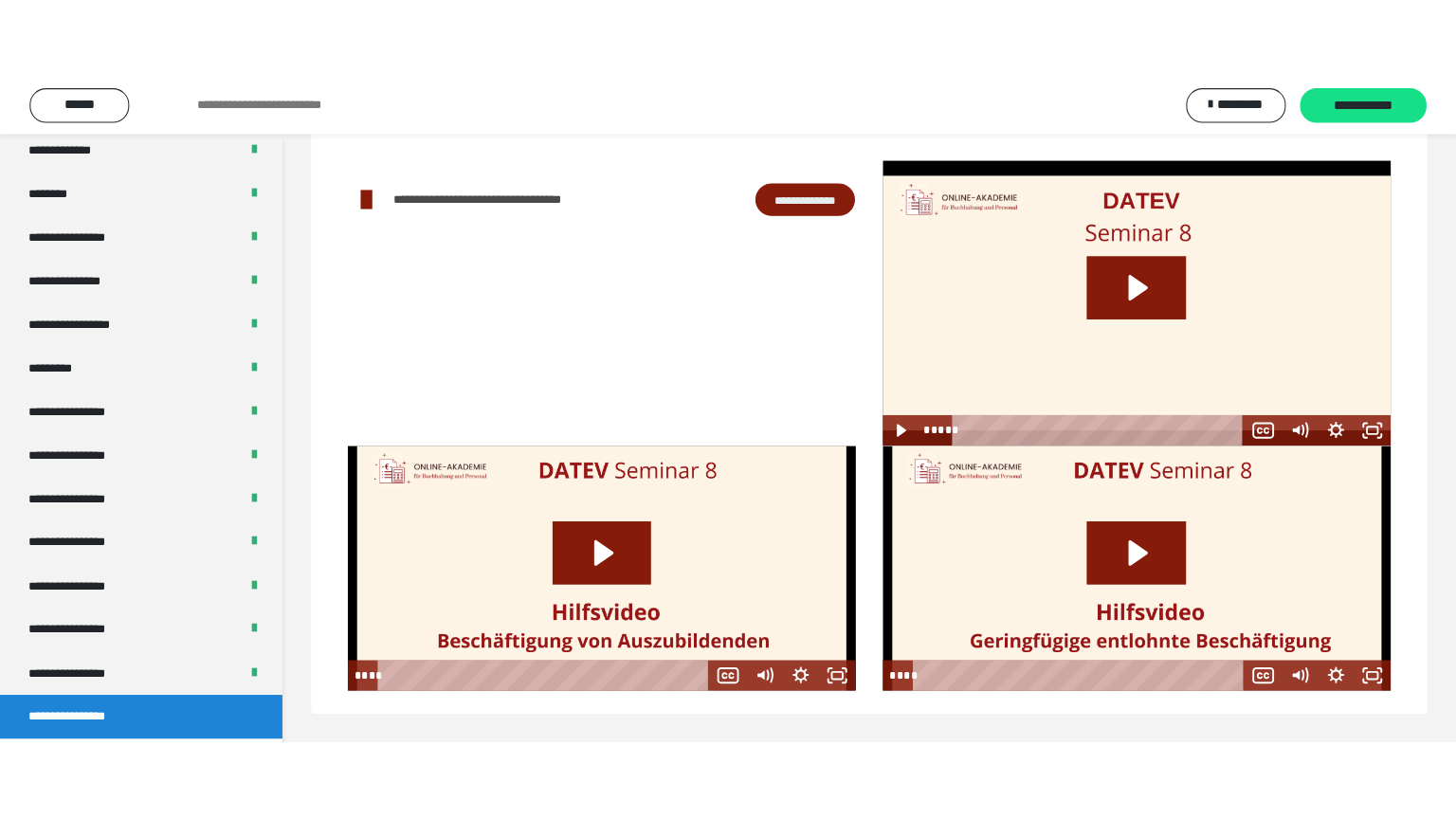 scroll, scrollTop: 57, scrollLeft: 0, axis: vertical 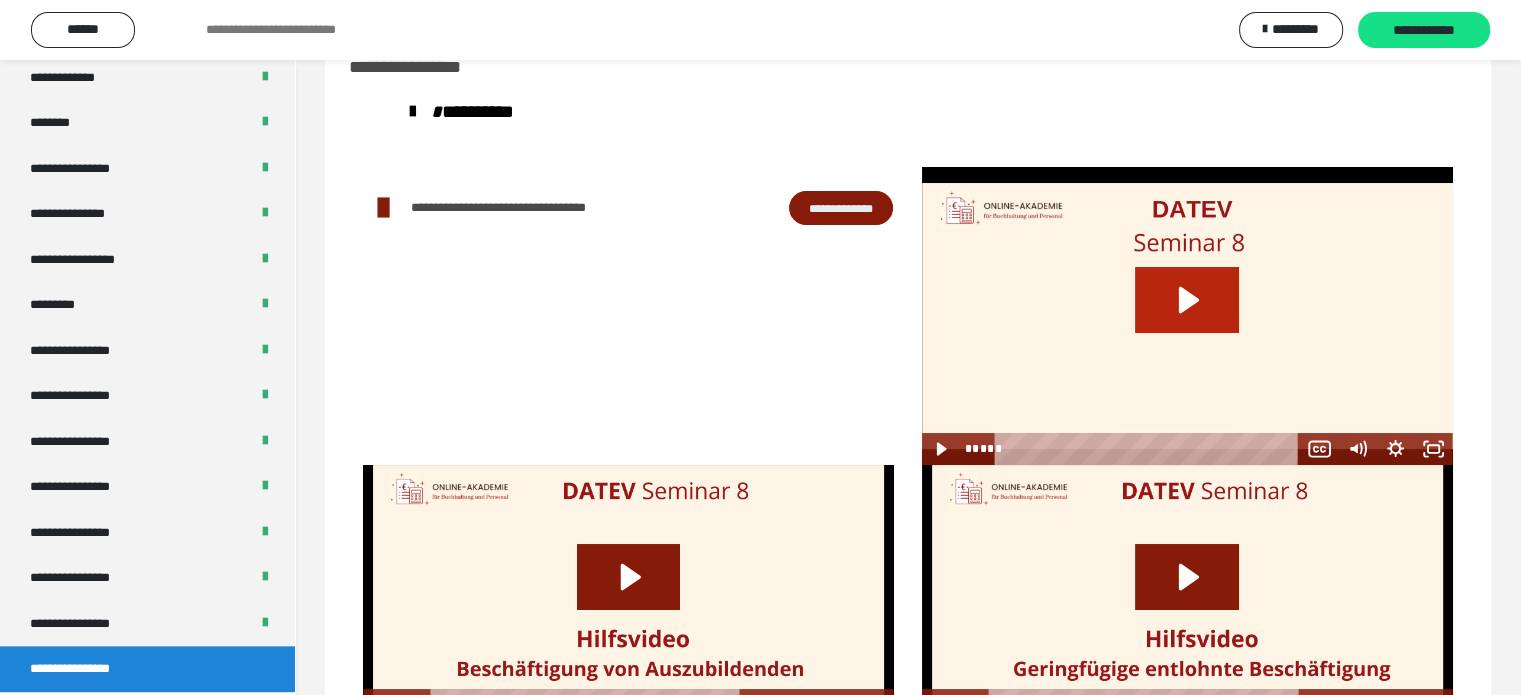 click 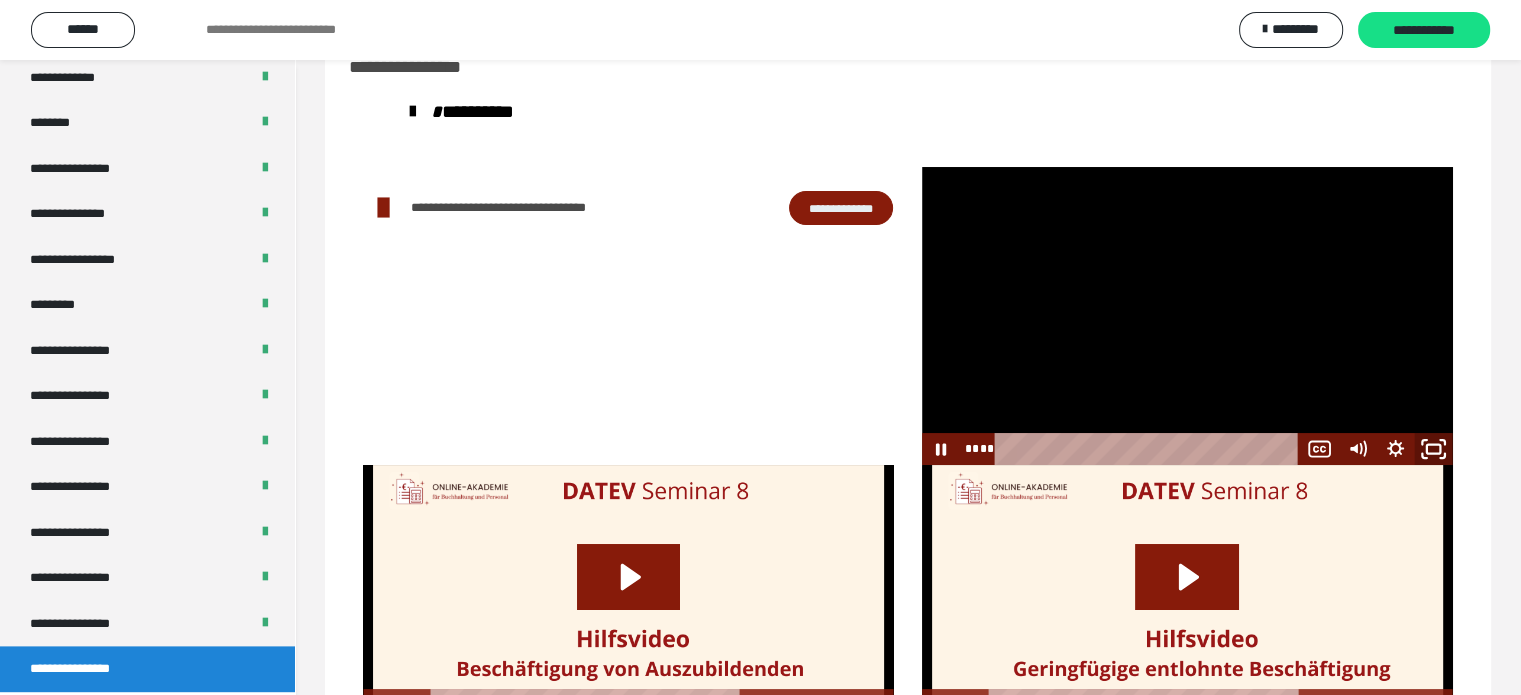 click 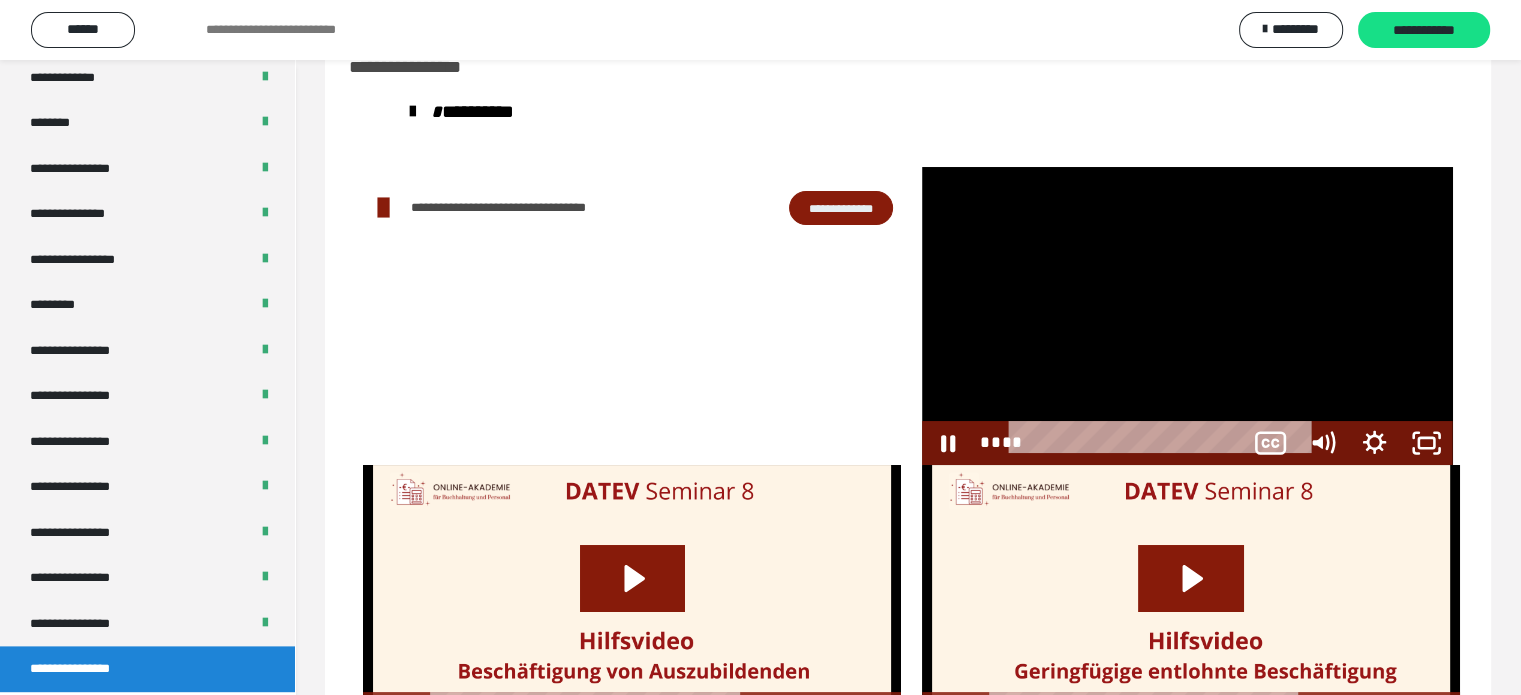 scroll, scrollTop: 2251, scrollLeft: 0, axis: vertical 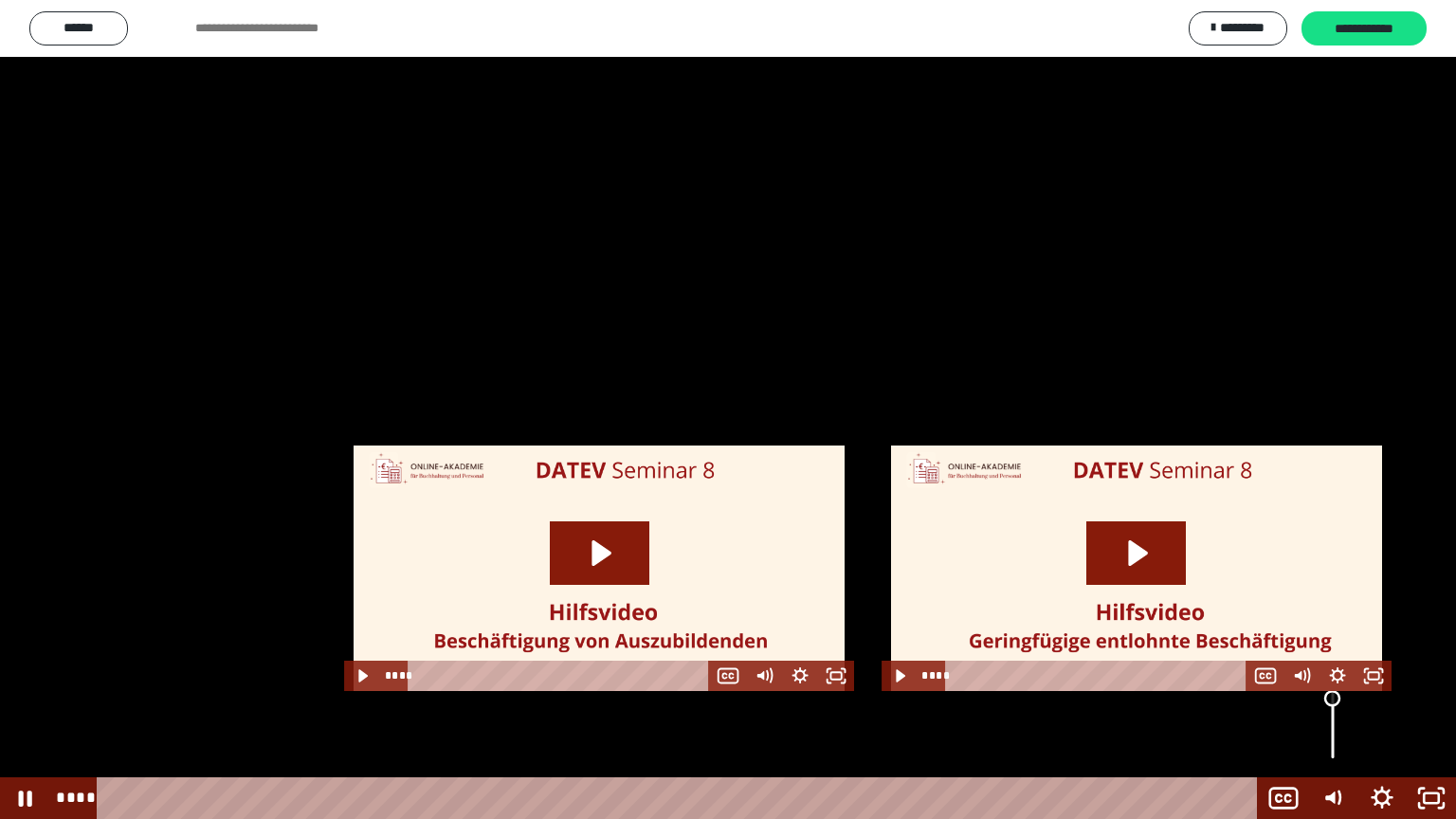 click at bounding box center (1333, 699) 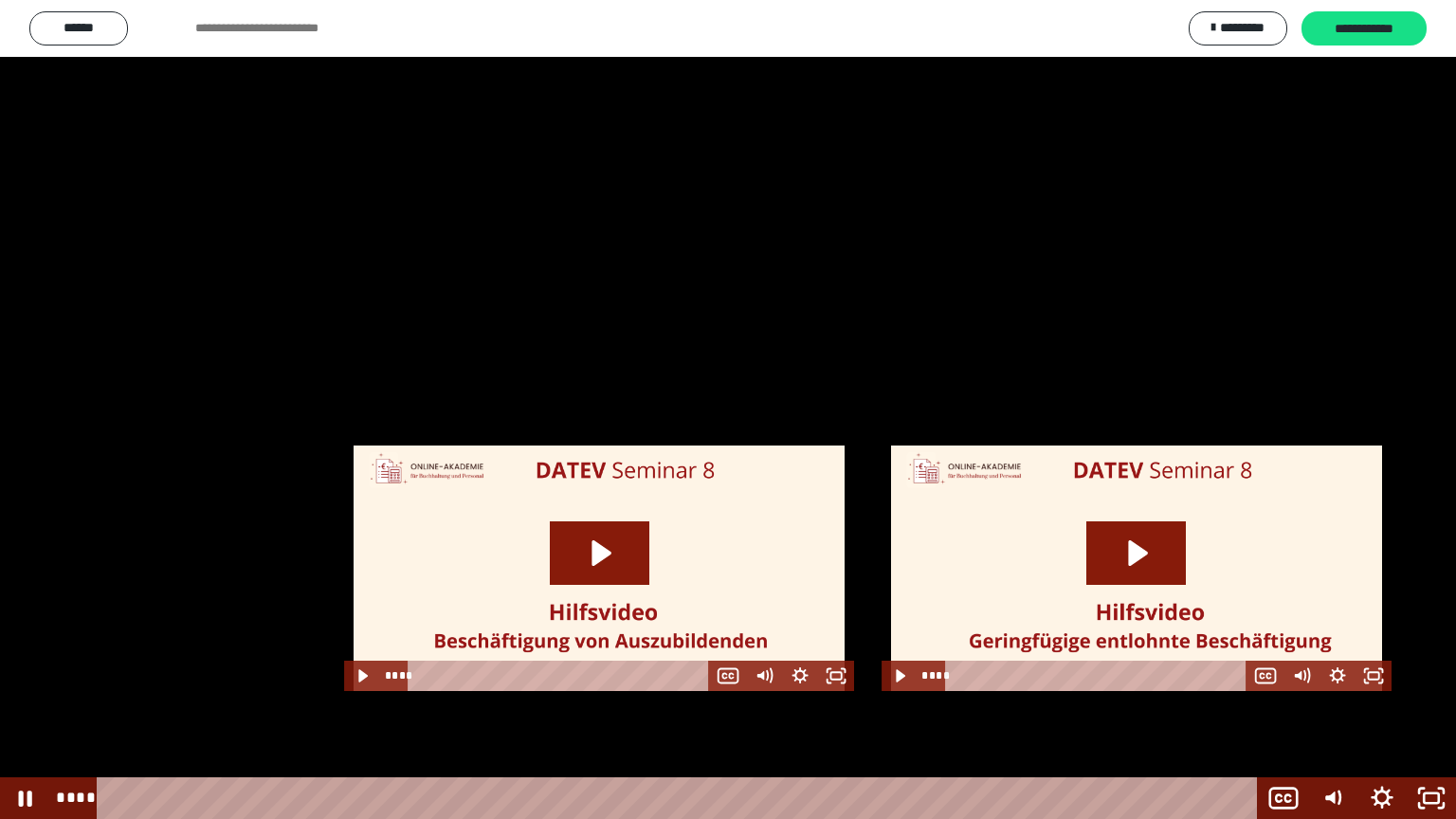 click at bounding box center (728, 410) 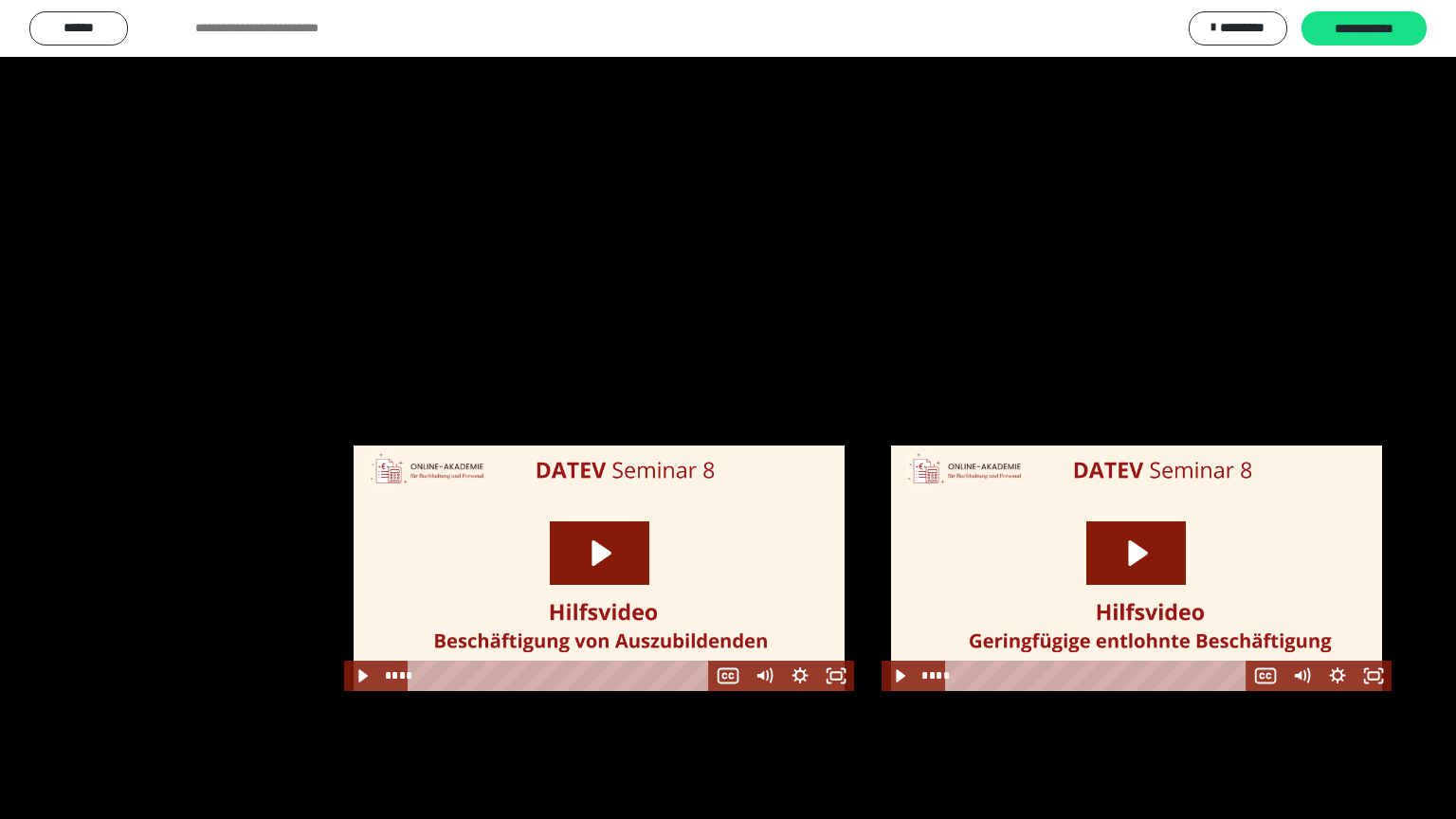 click at bounding box center [728, 410] 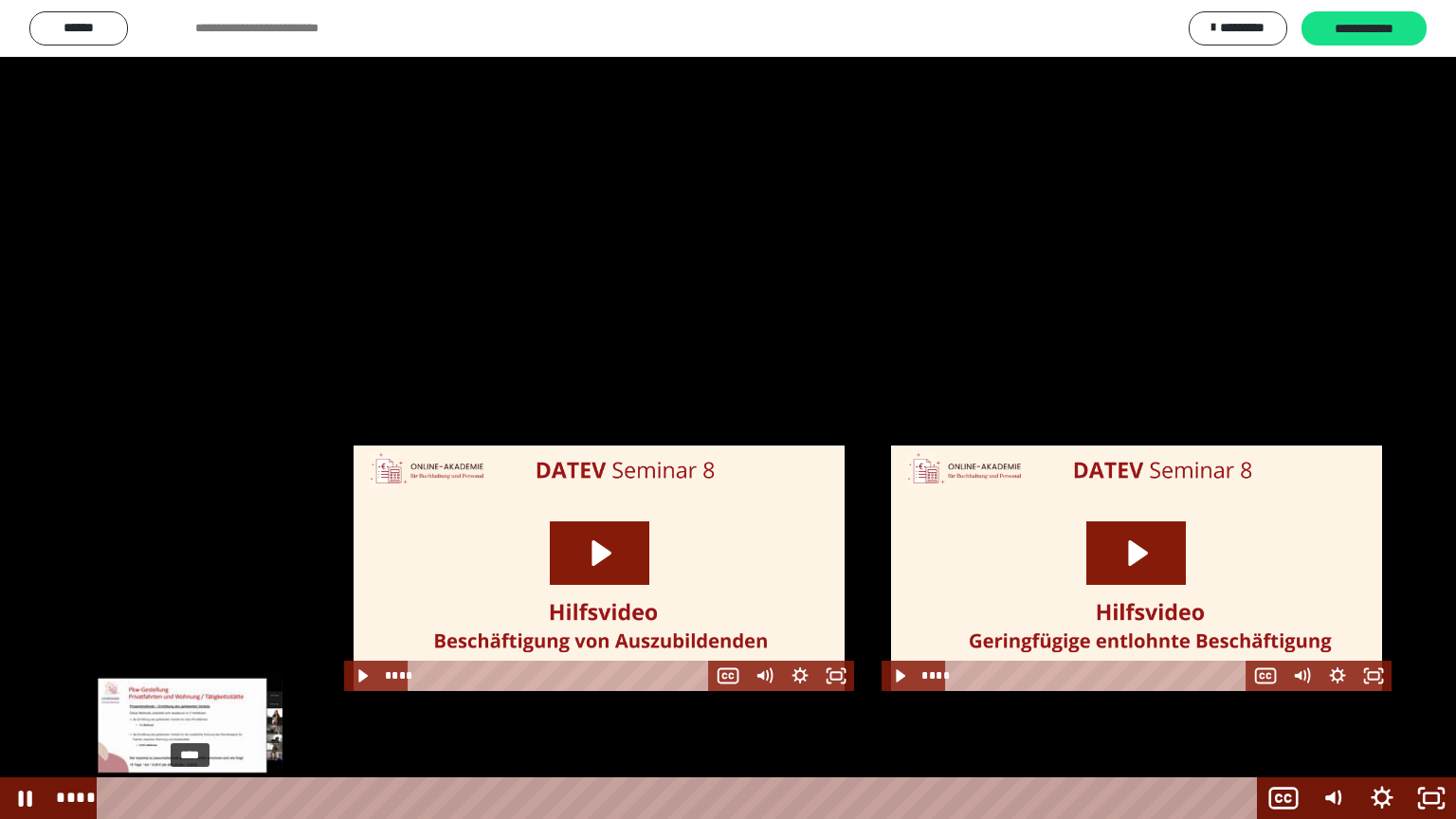 click on "****" at bounding box center [681, 798] 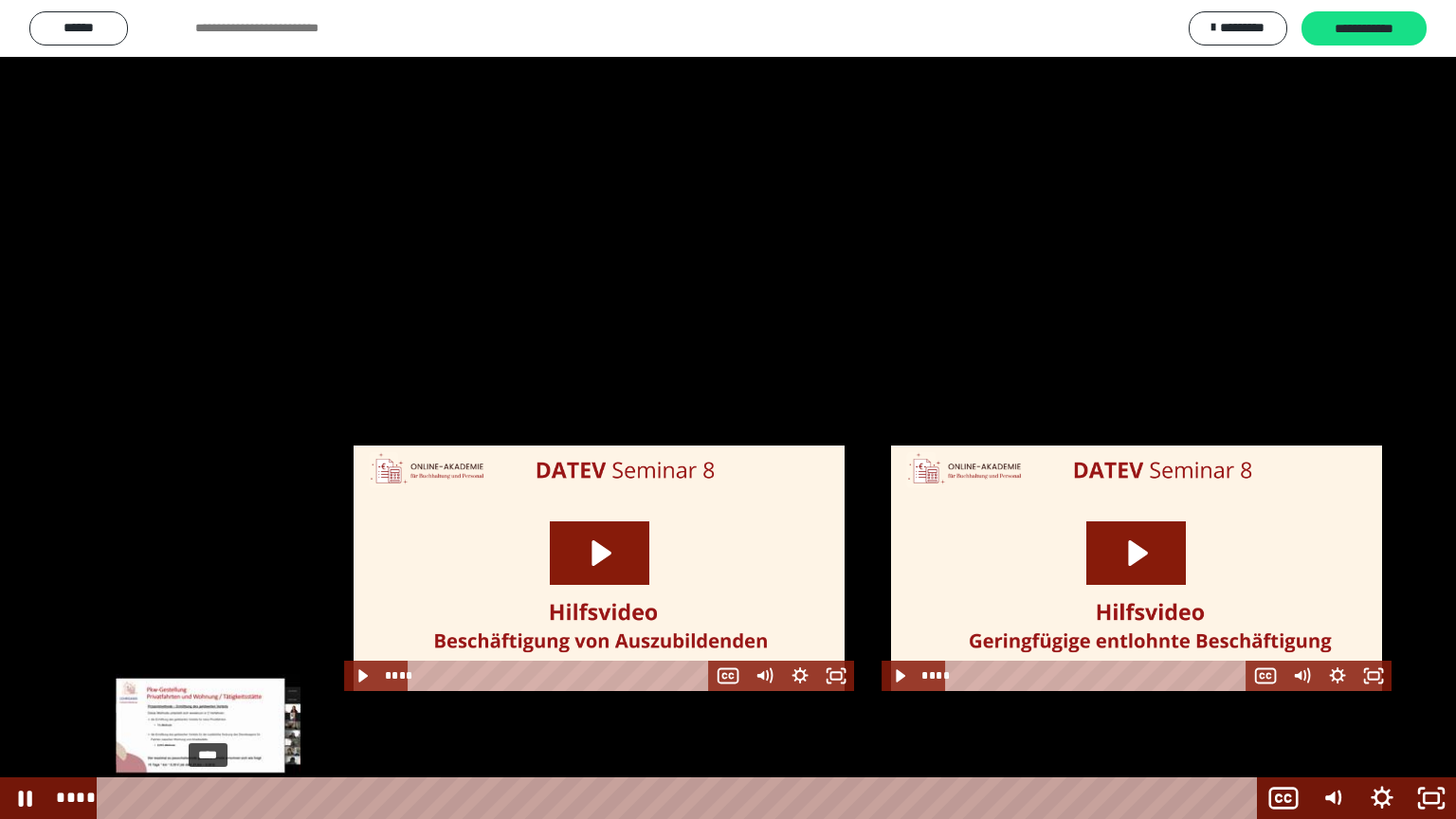 click on "****" at bounding box center (681, 798) 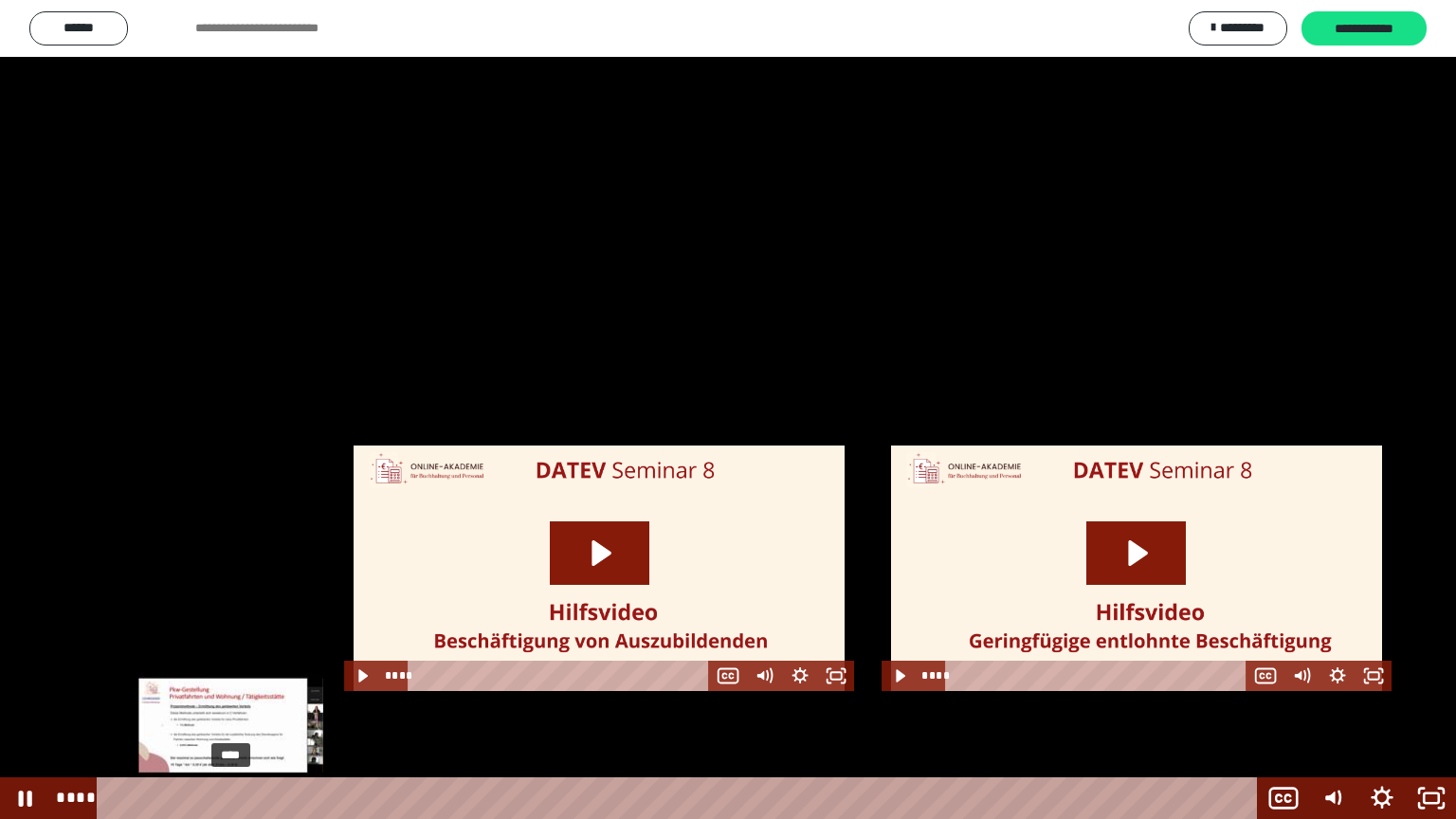 click on "****" at bounding box center (681, 798) 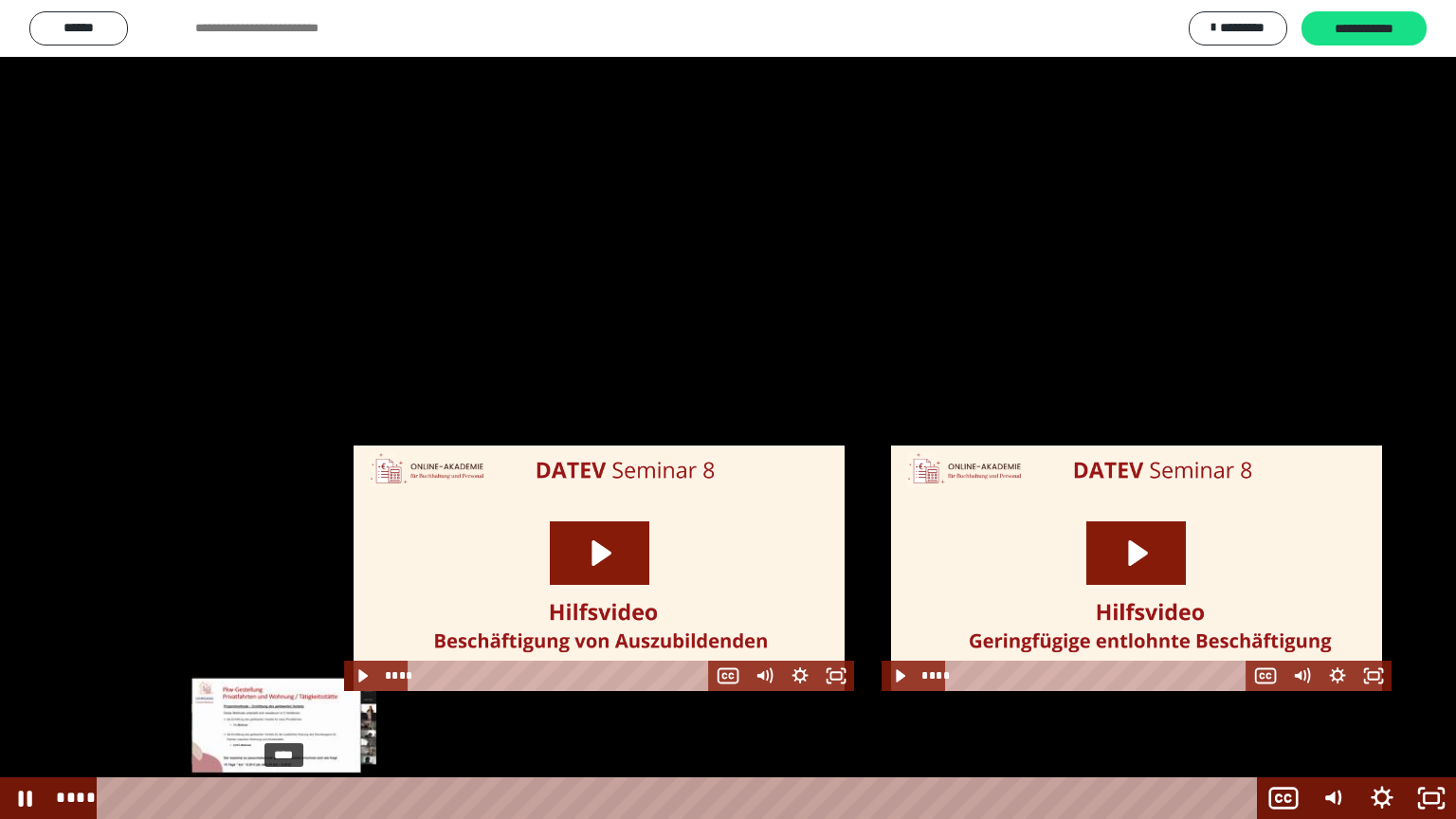 click on "****" at bounding box center [681, 798] 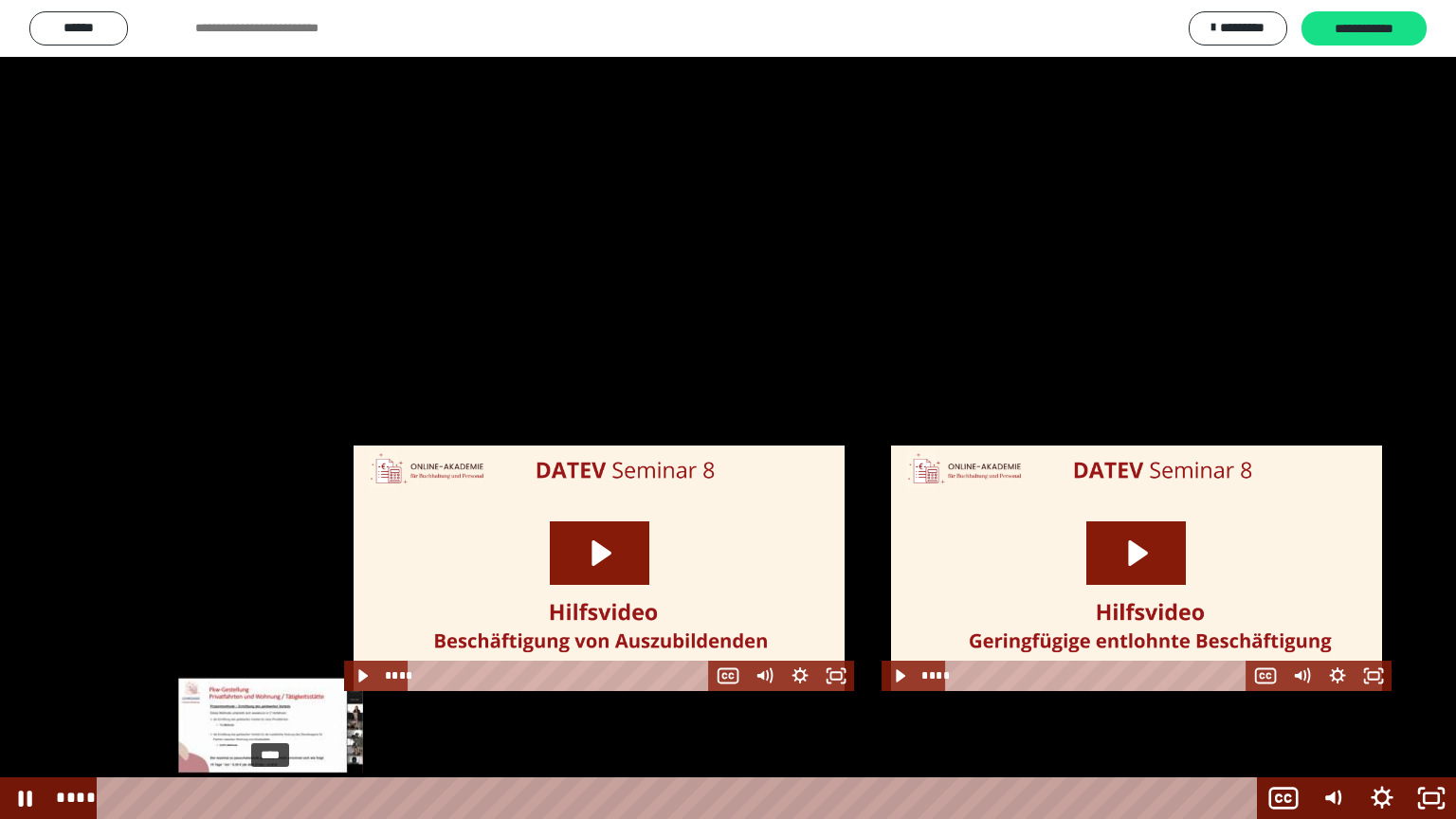 click on "****" at bounding box center (681, 798) 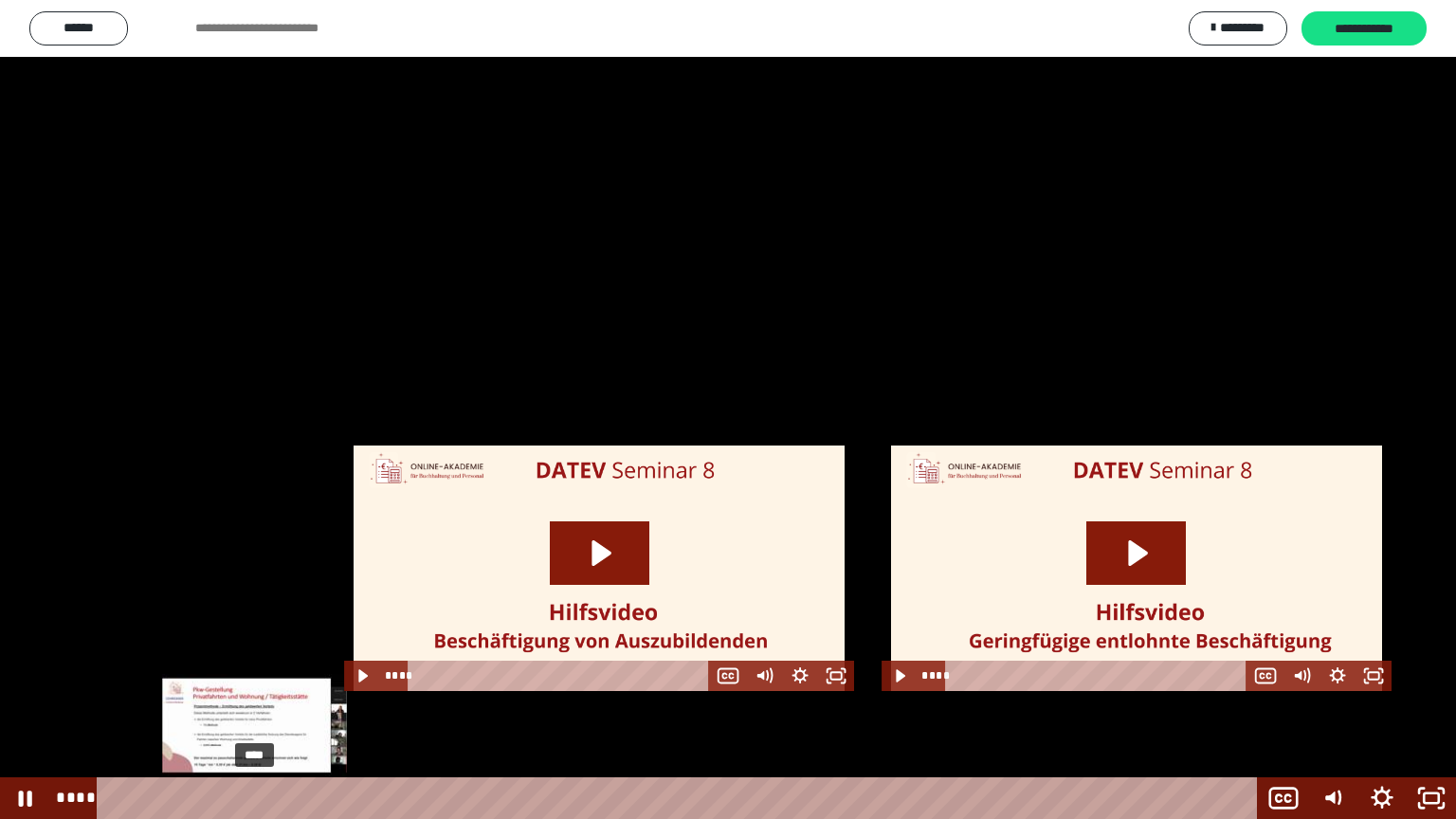 click on "****" at bounding box center [681, 798] 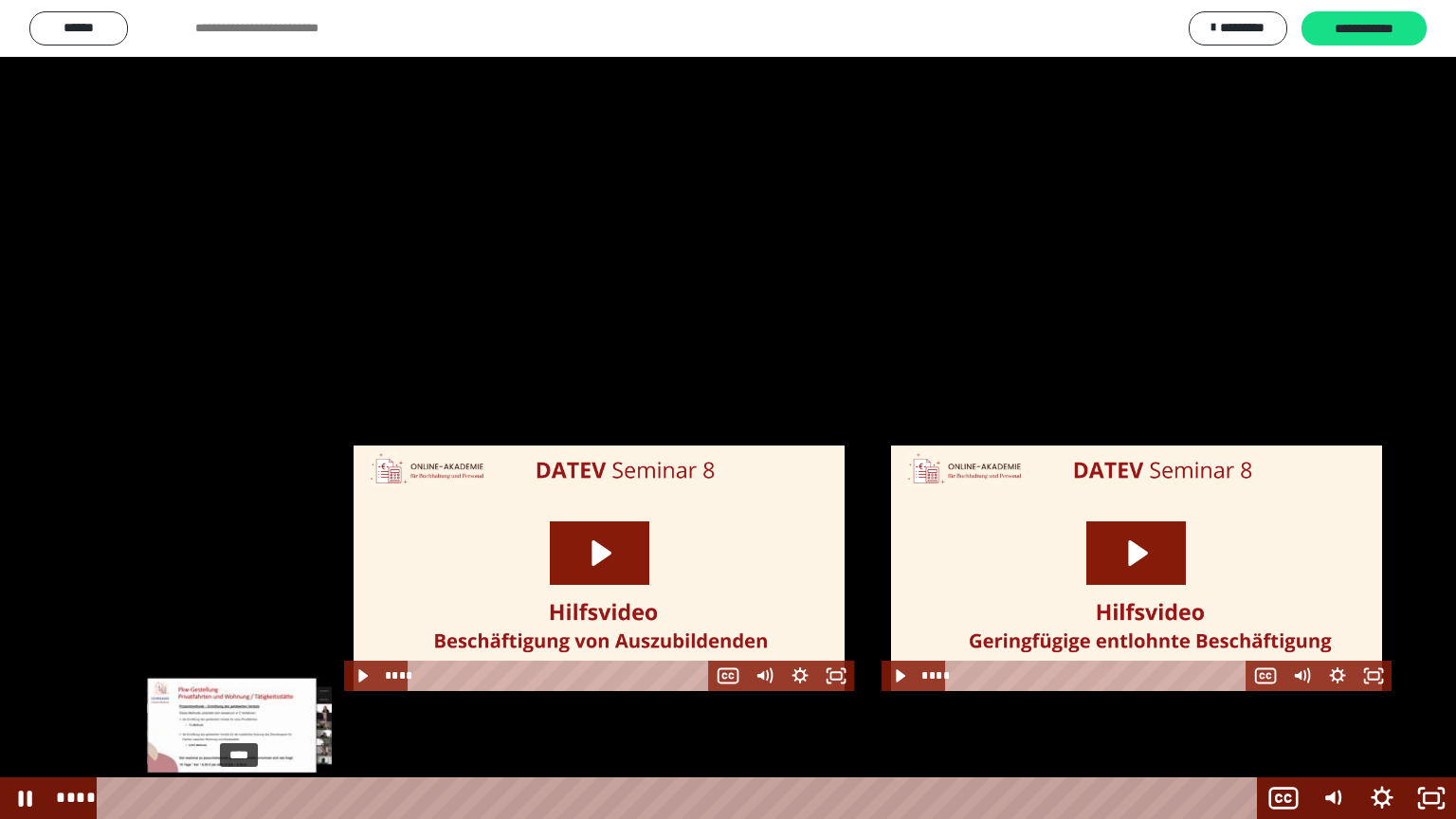 click on "****" at bounding box center (681, 798) 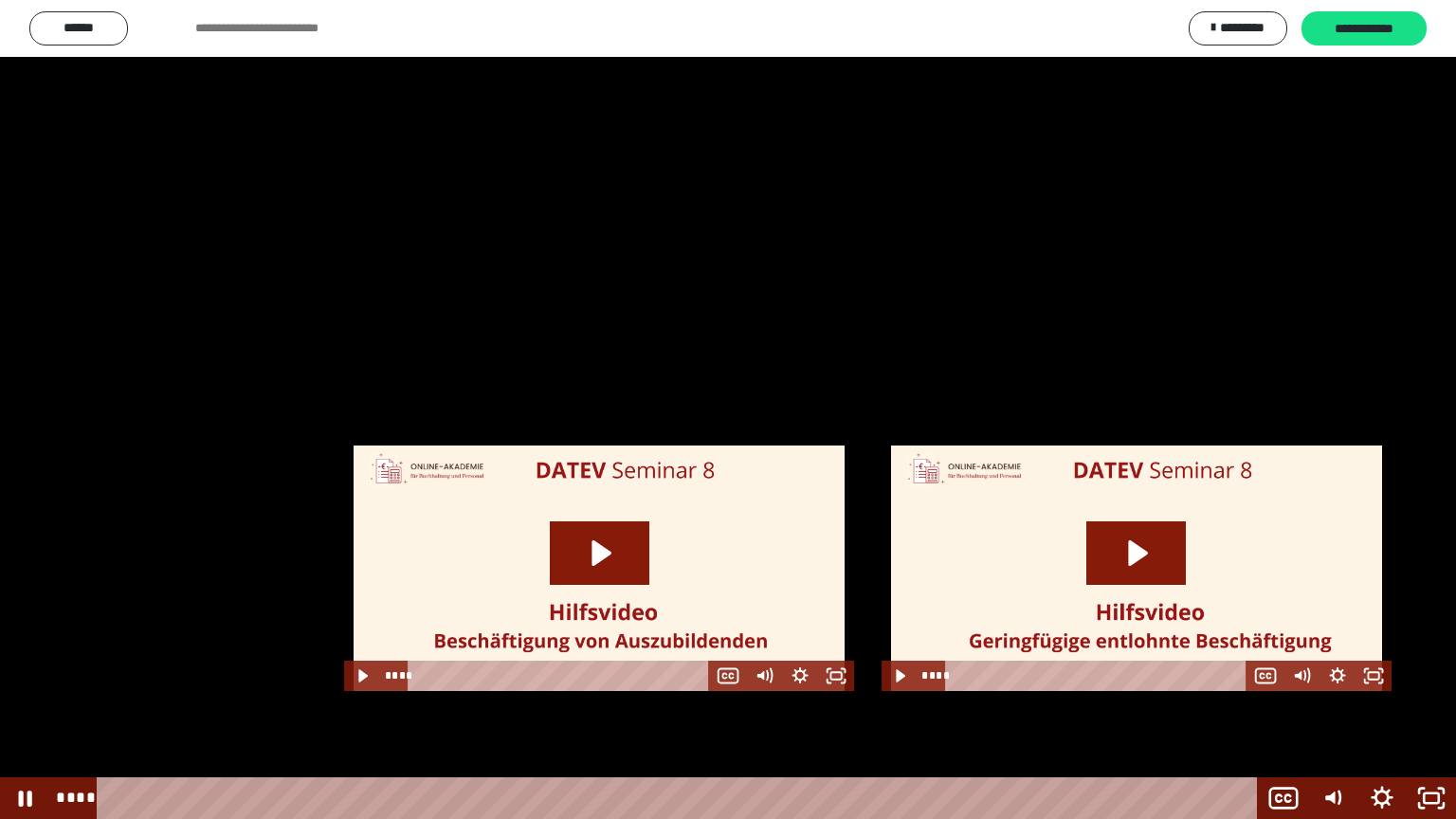 click at bounding box center [728, 410] 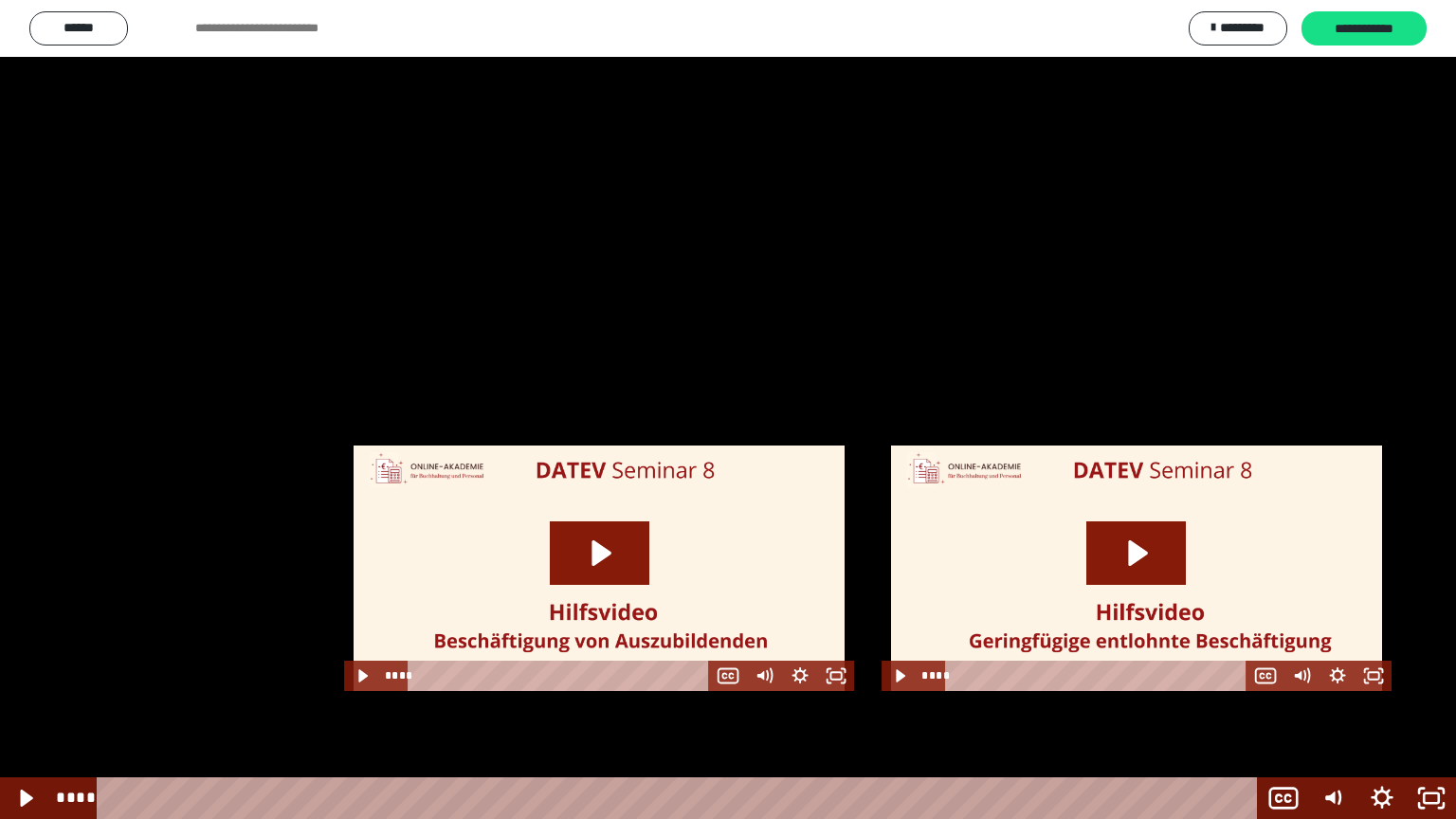 click at bounding box center [728, 410] 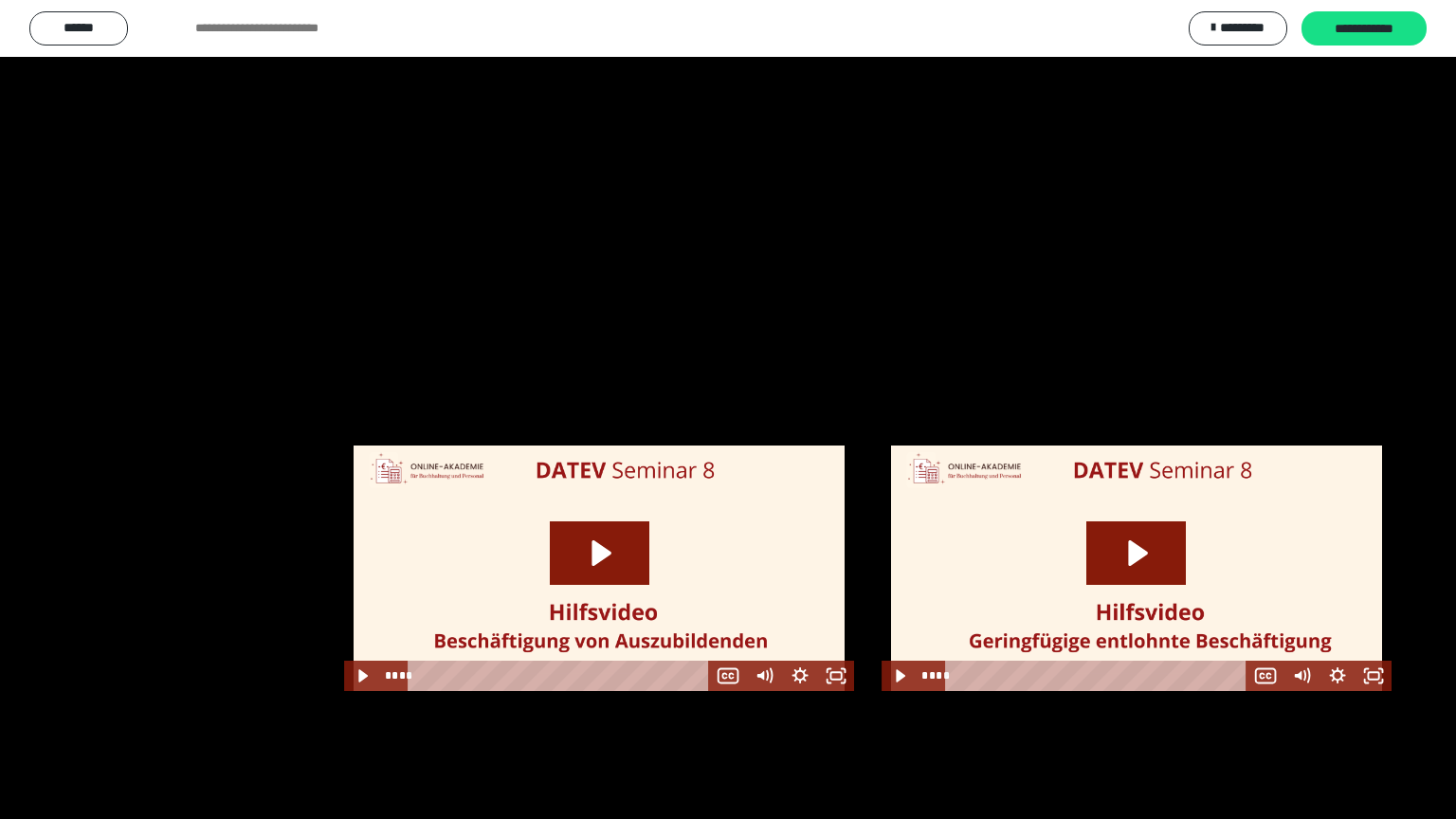 click at bounding box center (728, 410) 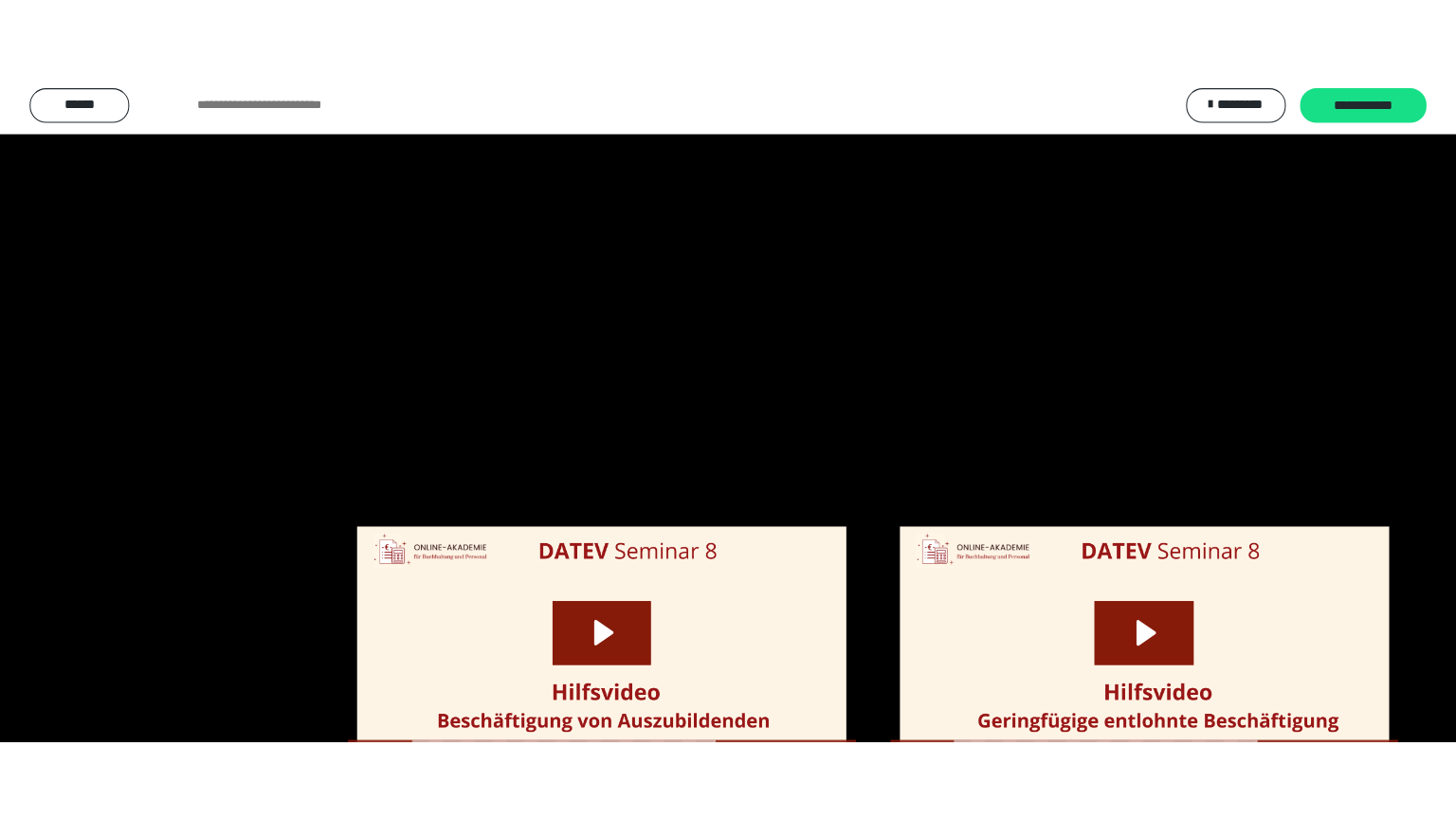 scroll, scrollTop: 2294, scrollLeft: 0, axis: vertical 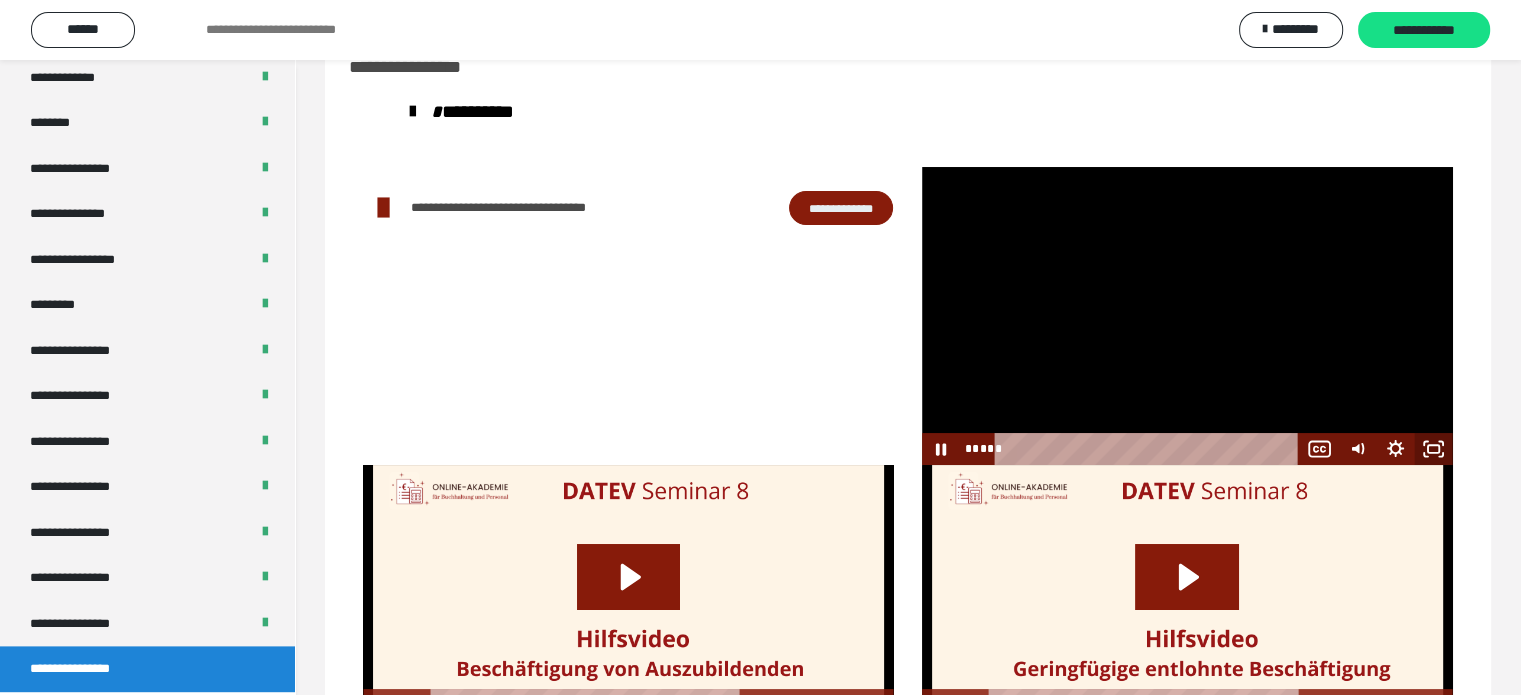 click 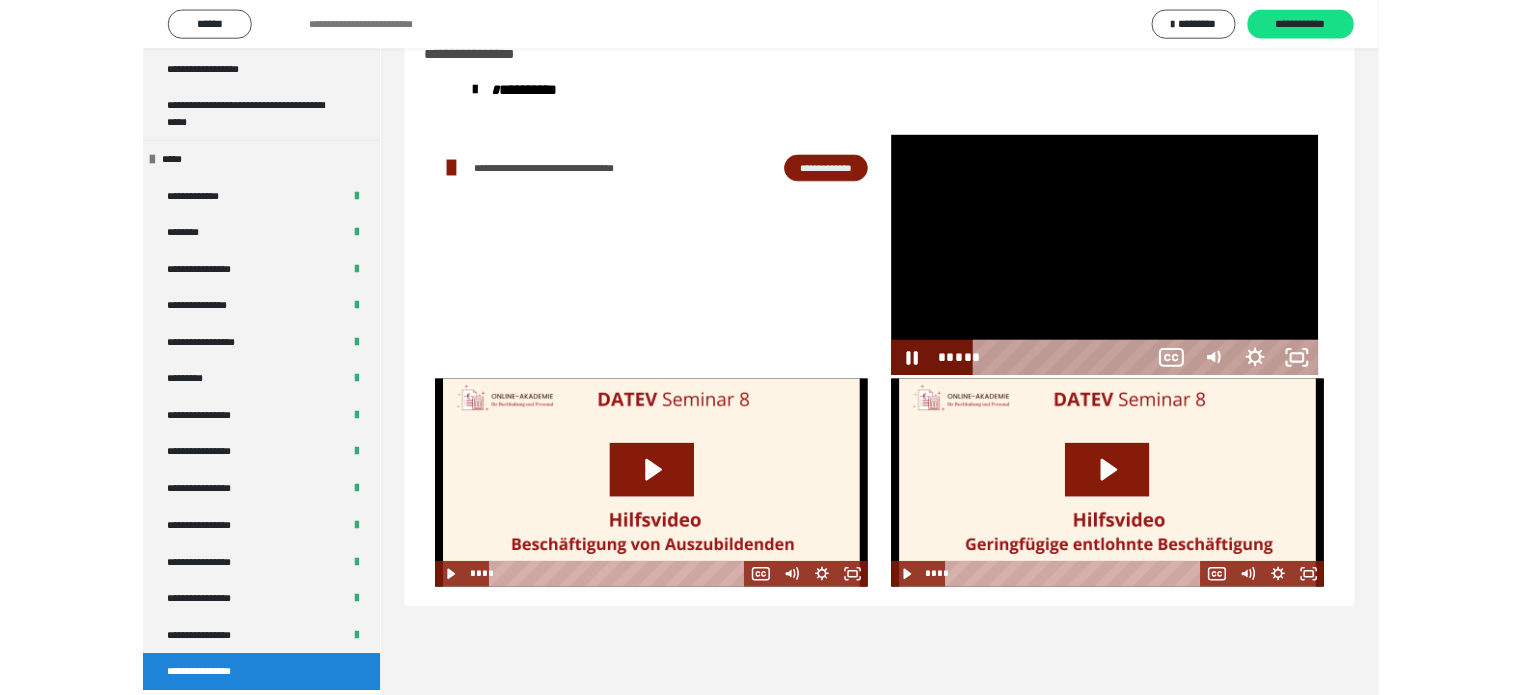 scroll, scrollTop: 2251, scrollLeft: 0, axis: vertical 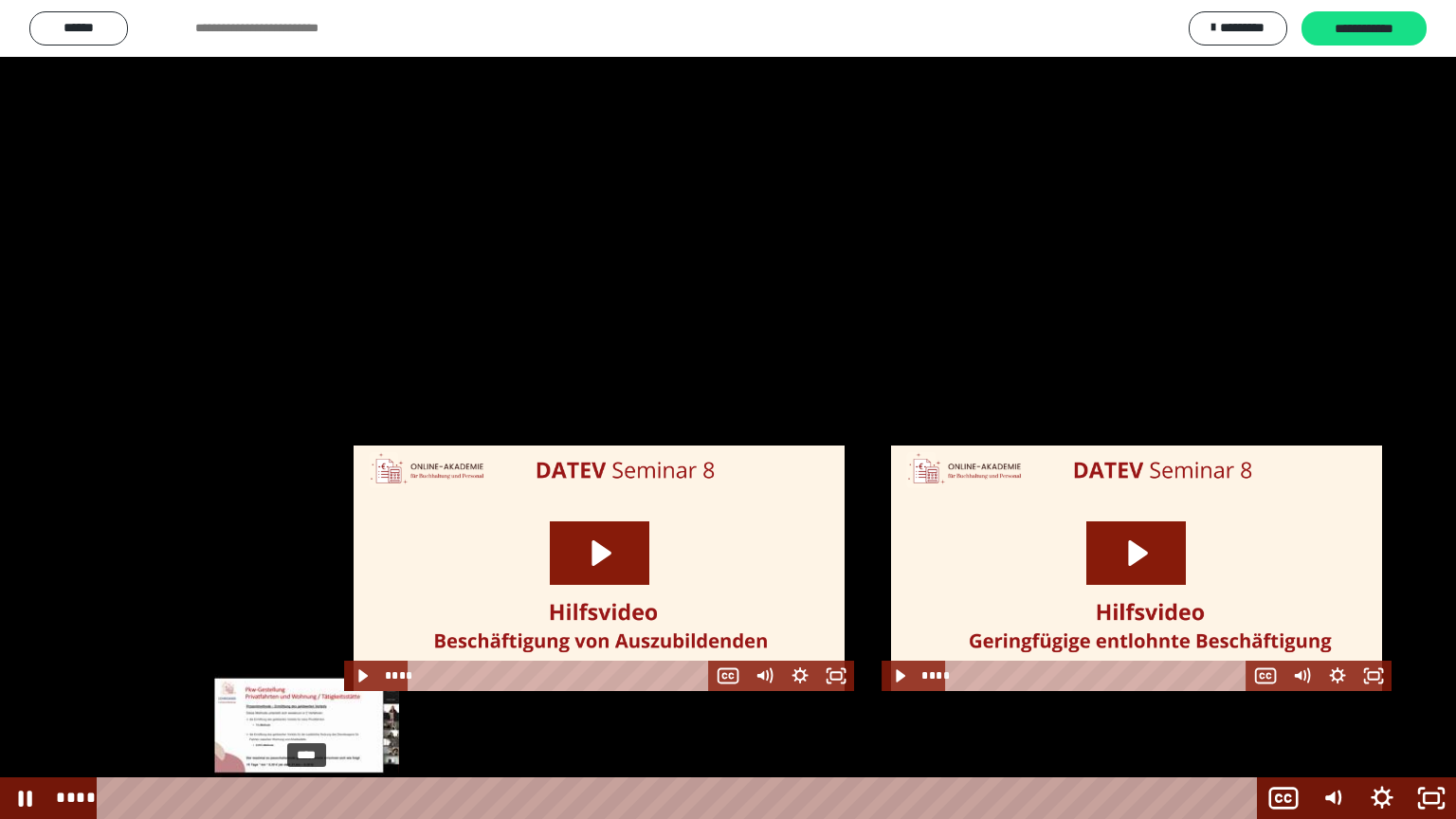 click on "****" at bounding box center [681, 798] 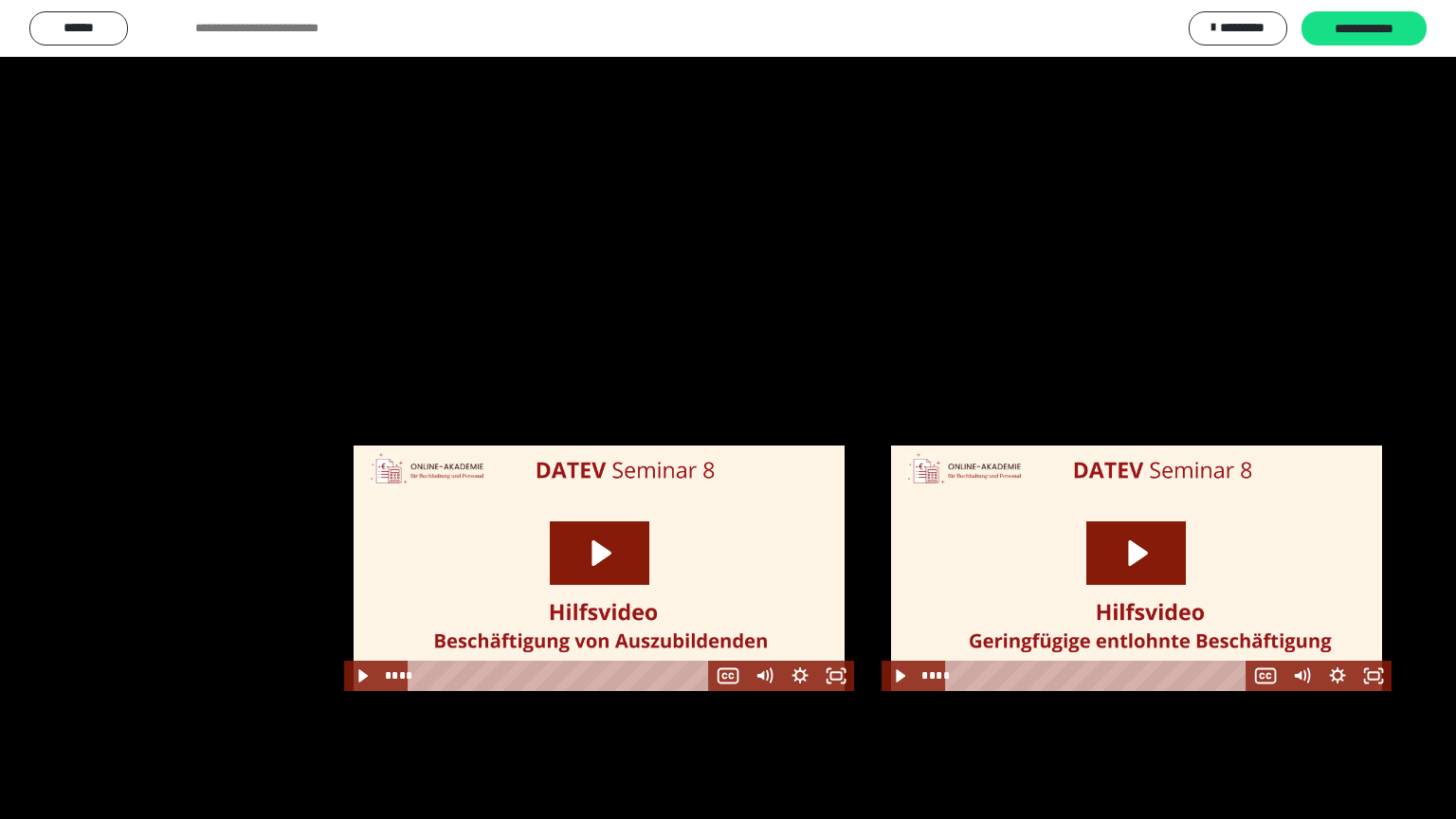 click at bounding box center (728, 410) 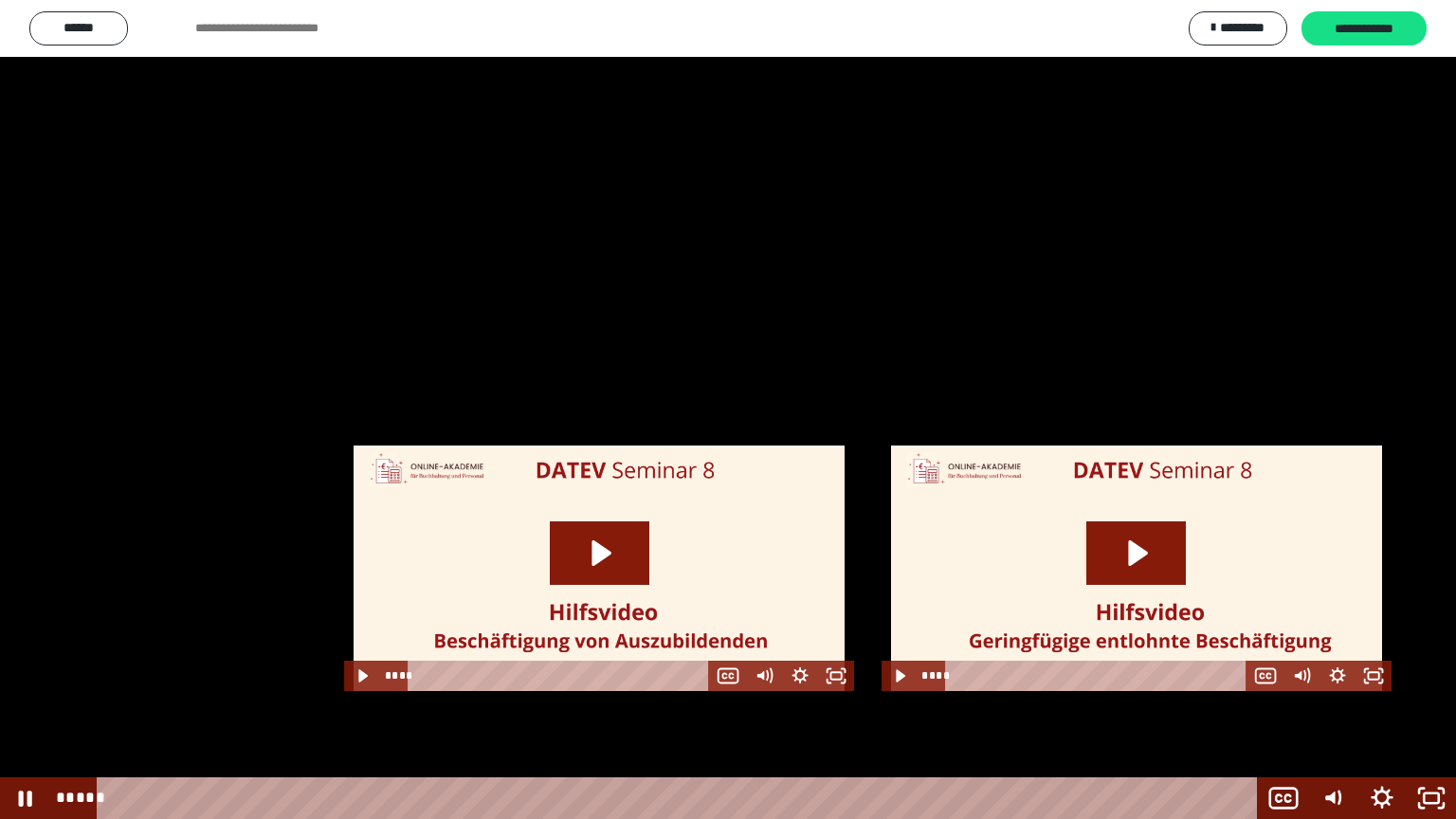 click at bounding box center [728, 410] 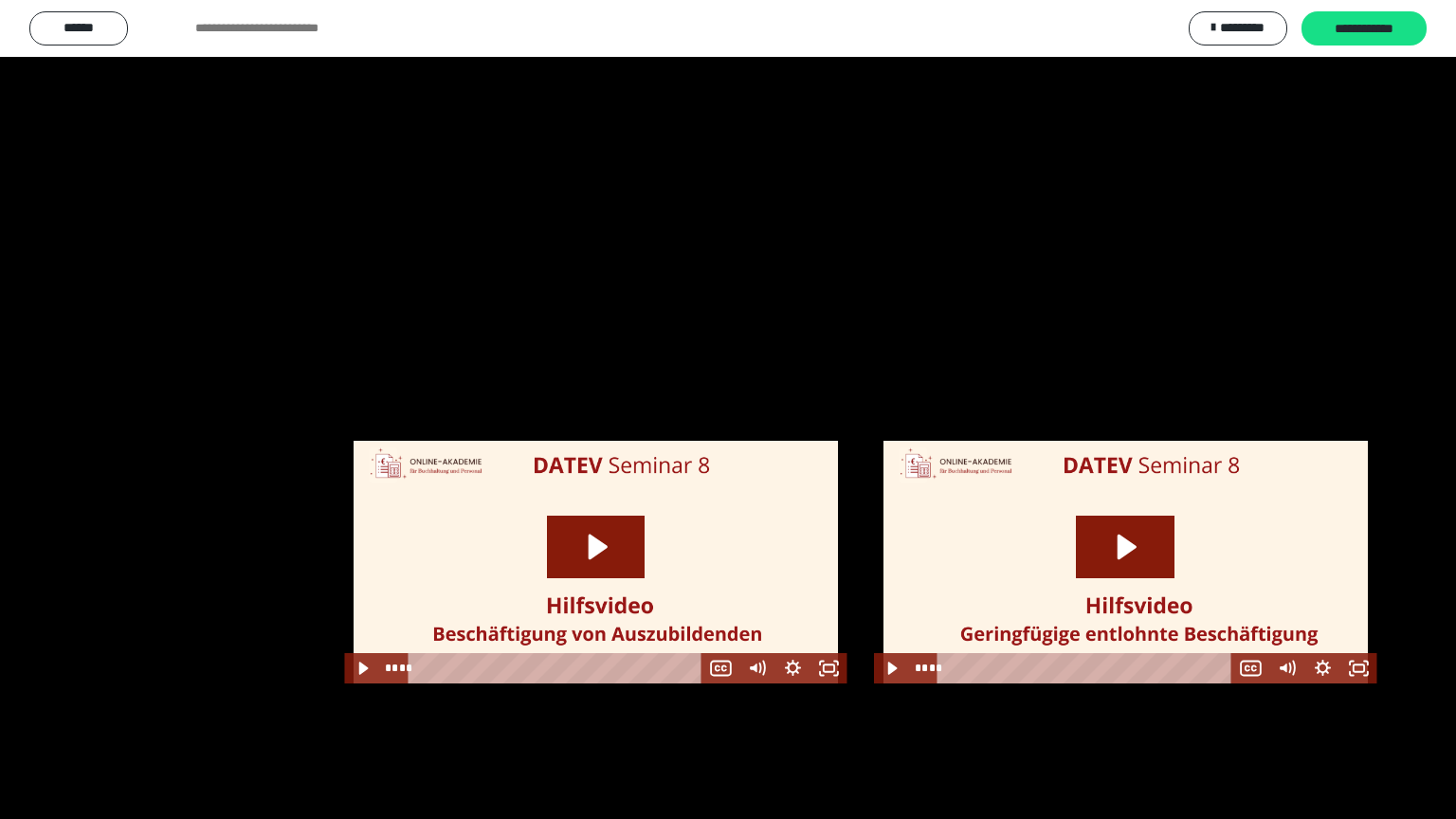 scroll, scrollTop: 2294, scrollLeft: 0, axis: vertical 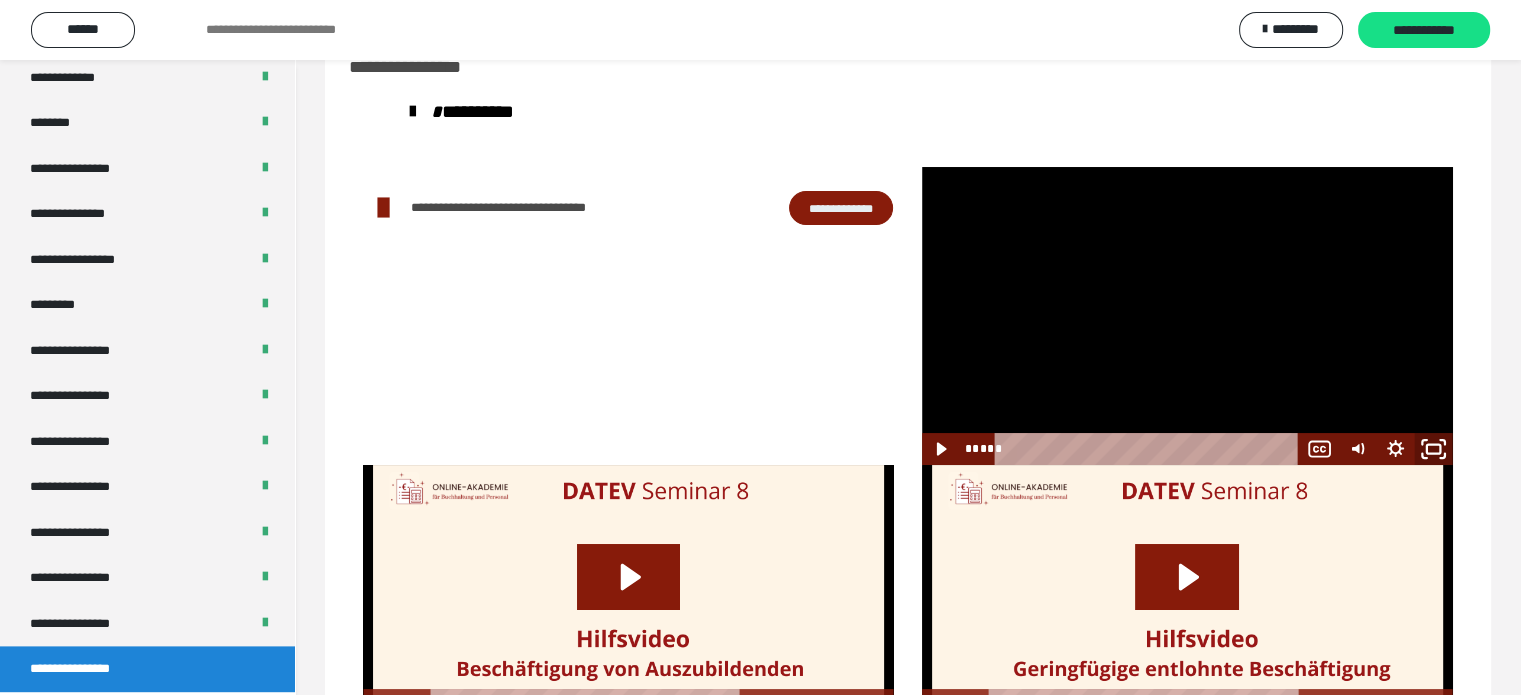 click 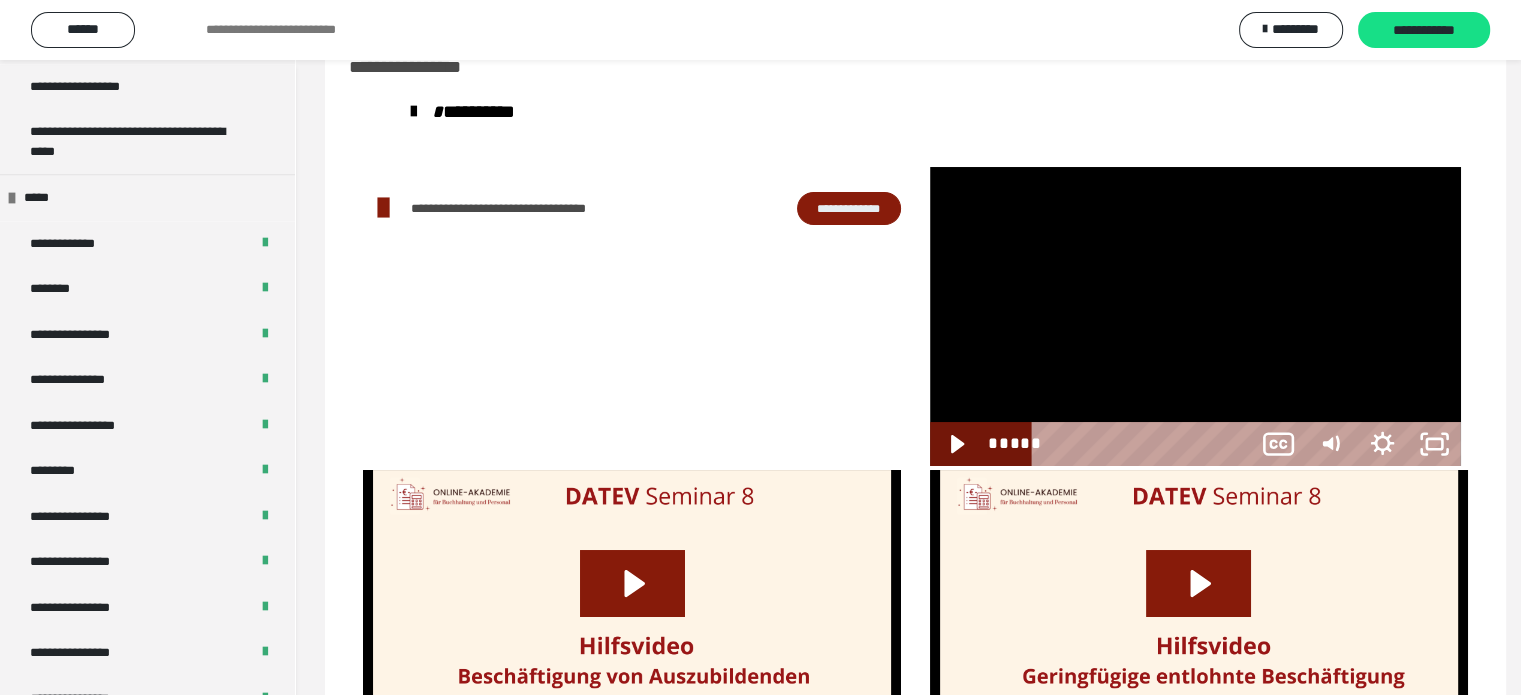 scroll, scrollTop: 2251, scrollLeft: 0, axis: vertical 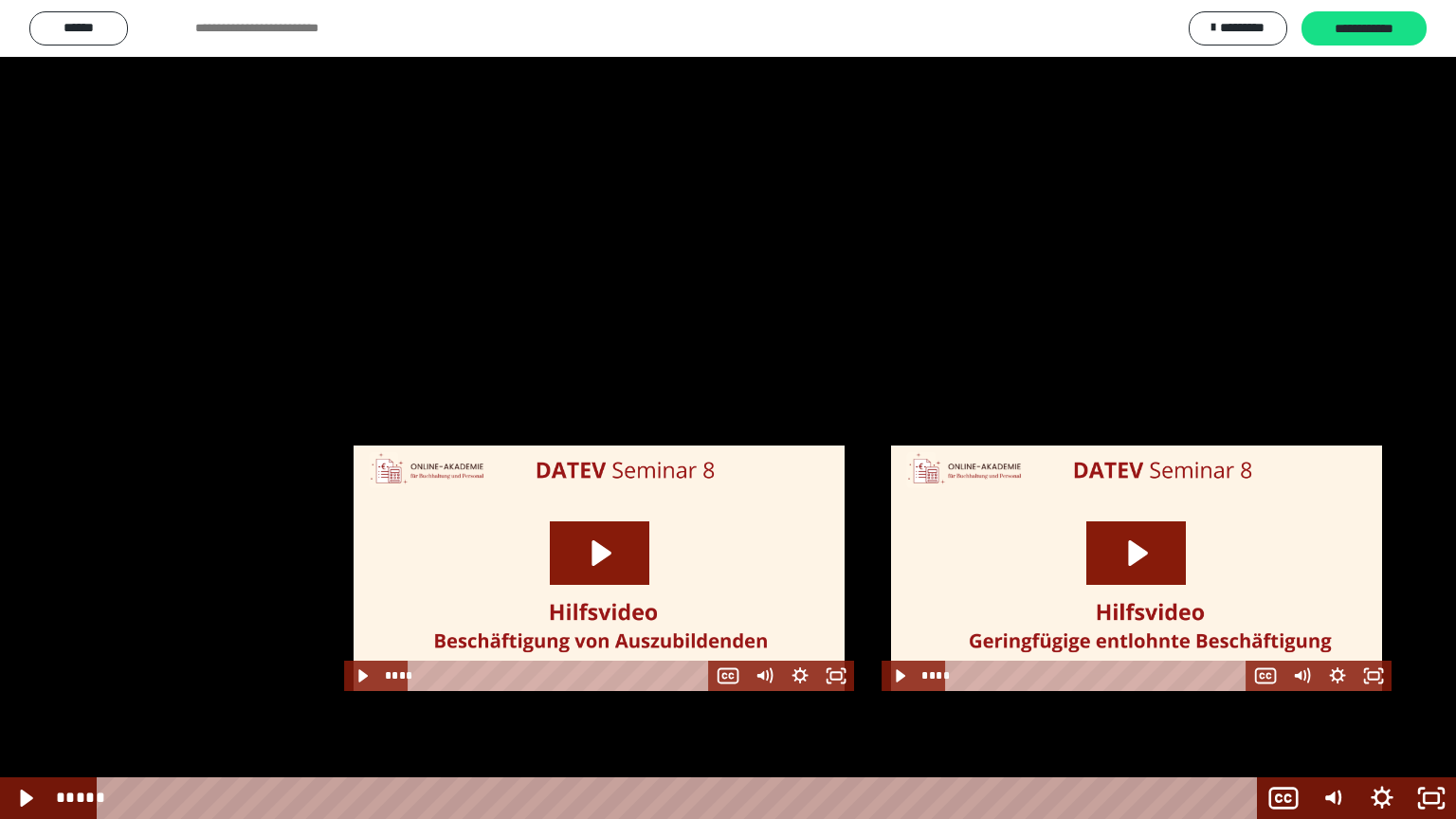 click at bounding box center [728, 410] 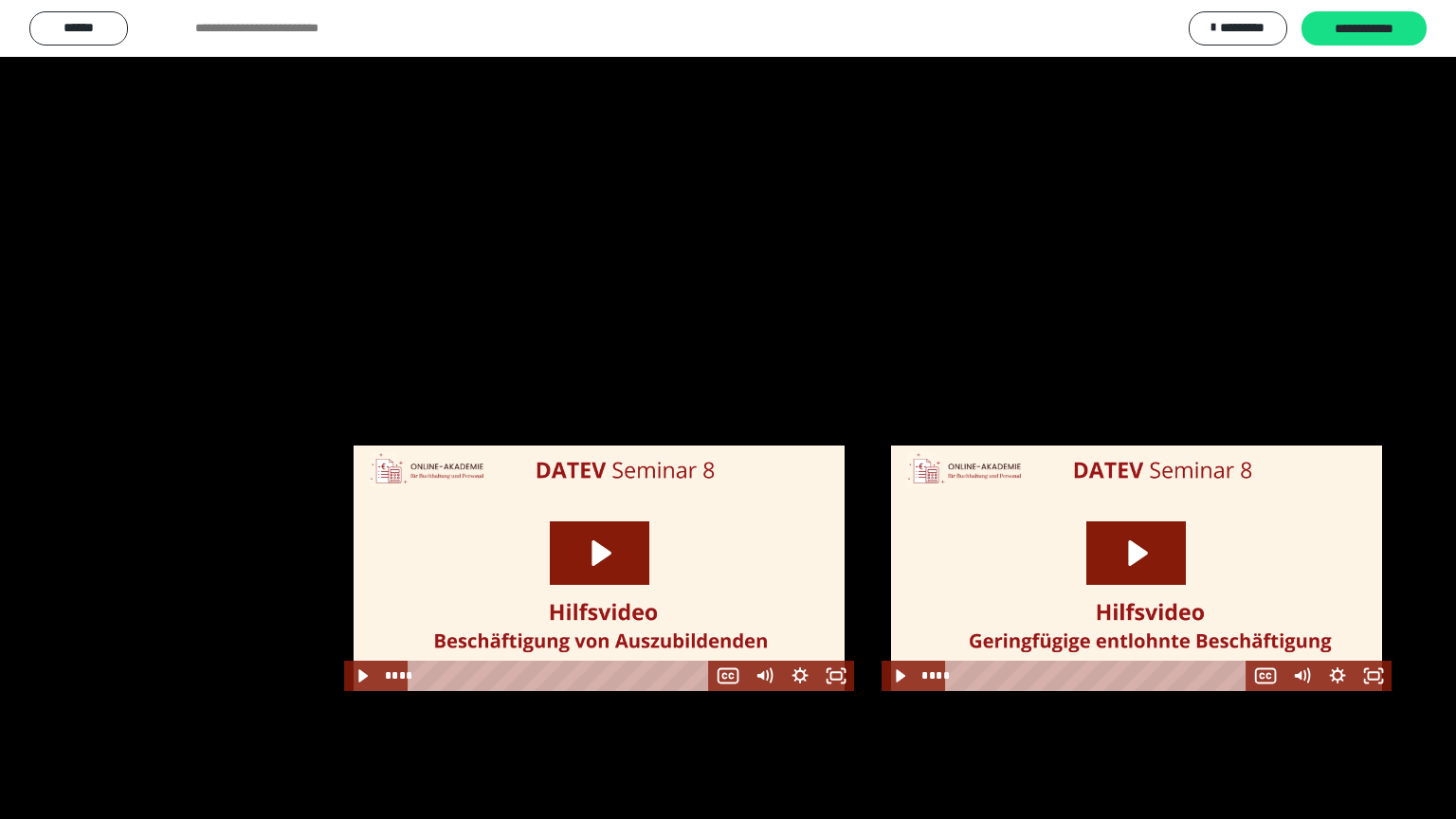 click at bounding box center (728, 410) 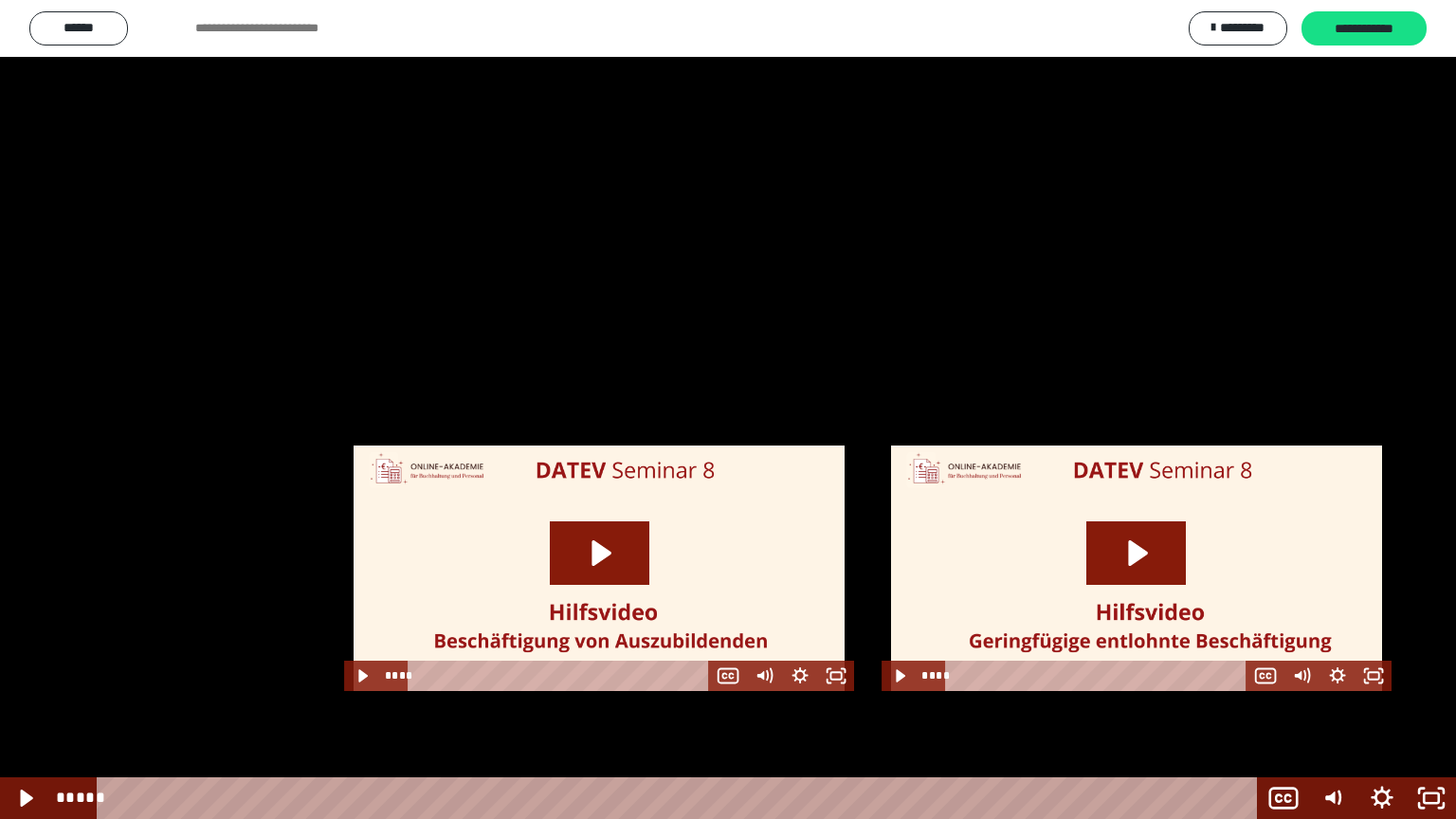 drag, startPoint x: 1154, startPoint y: 515, endPoint x: 1065, endPoint y: 527, distance: 89.80535 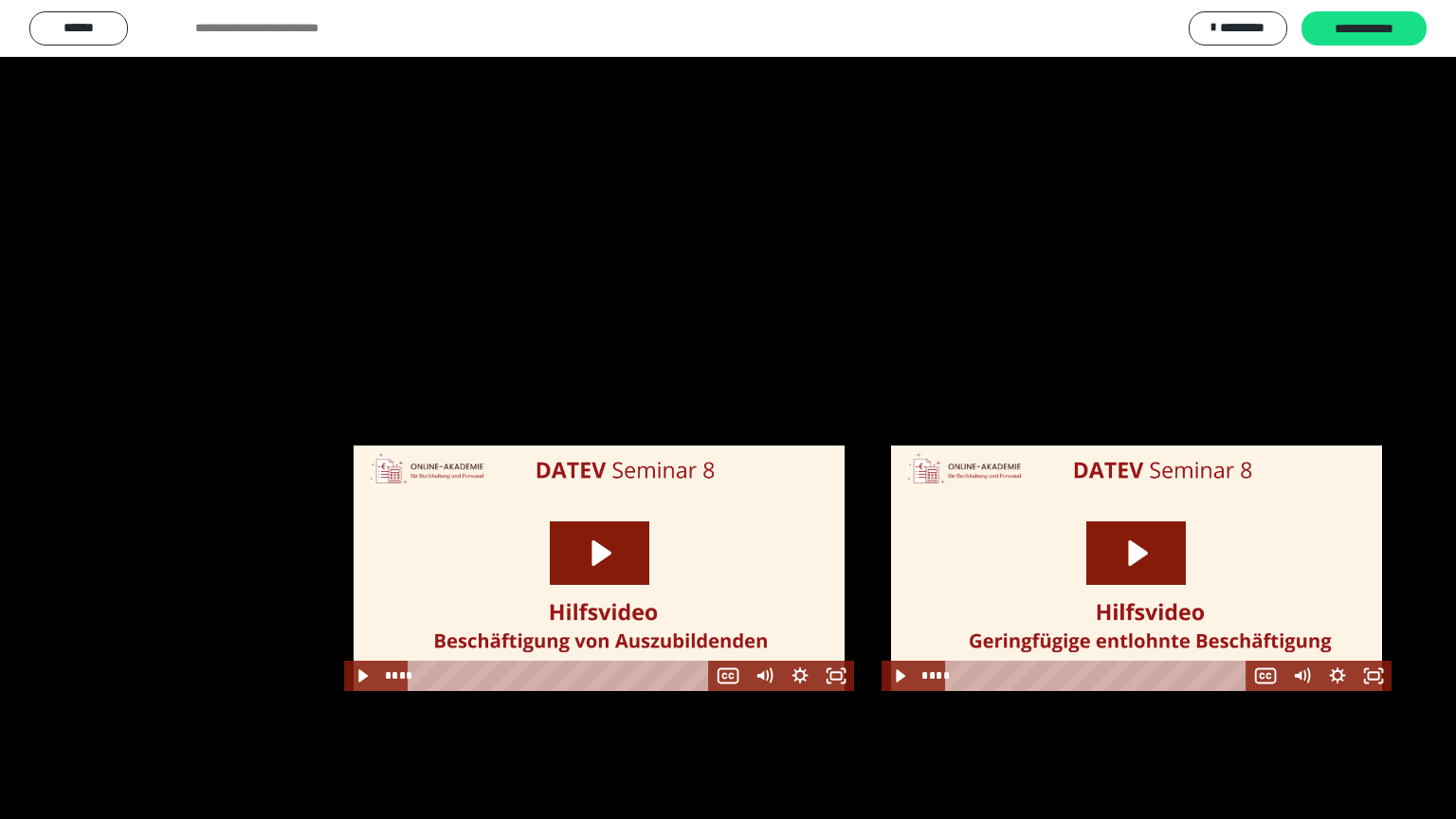 click at bounding box center (728, 410) 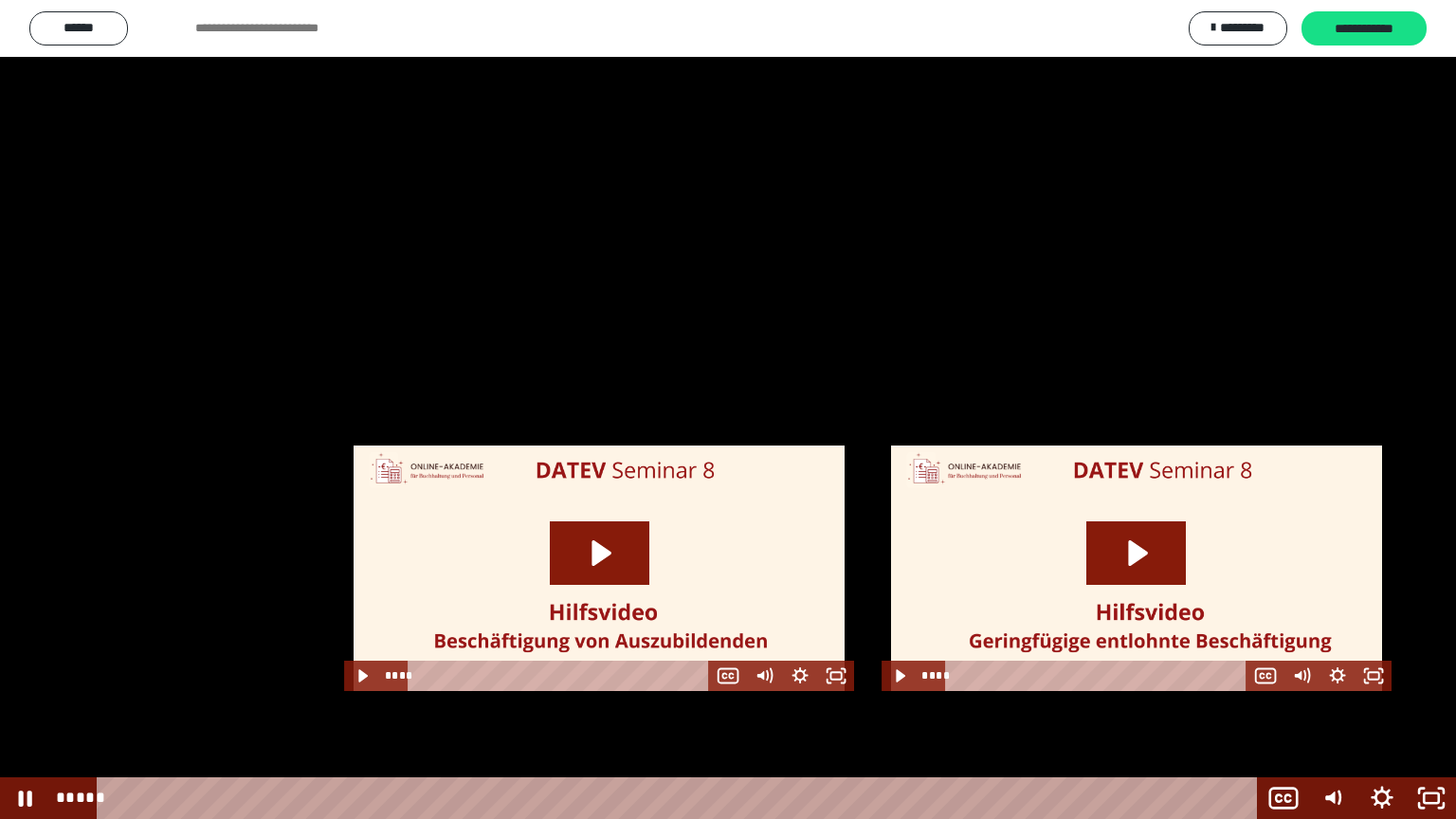 click at bounding box center [728, 410] 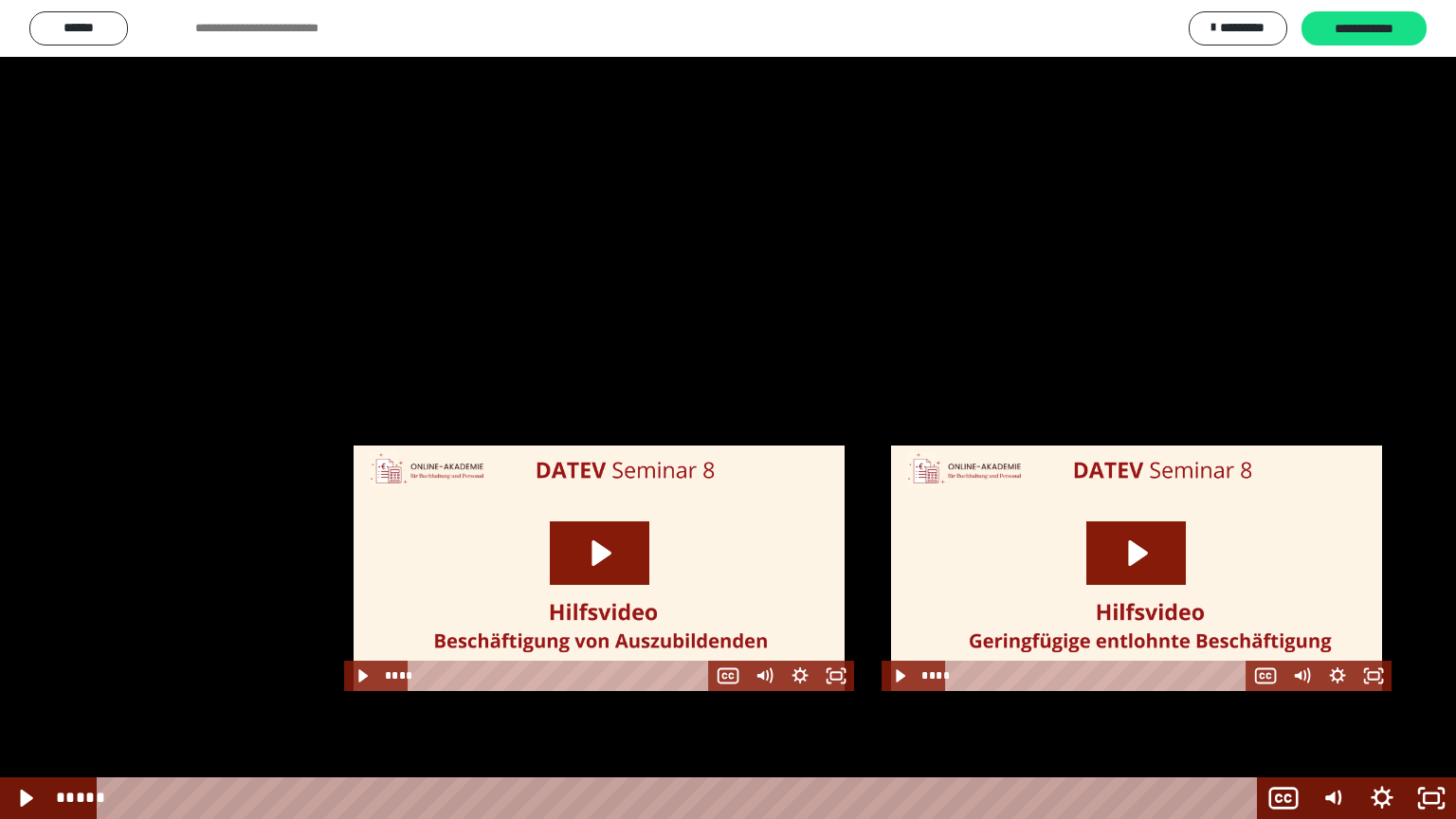 click at bounding box center (728, 410) 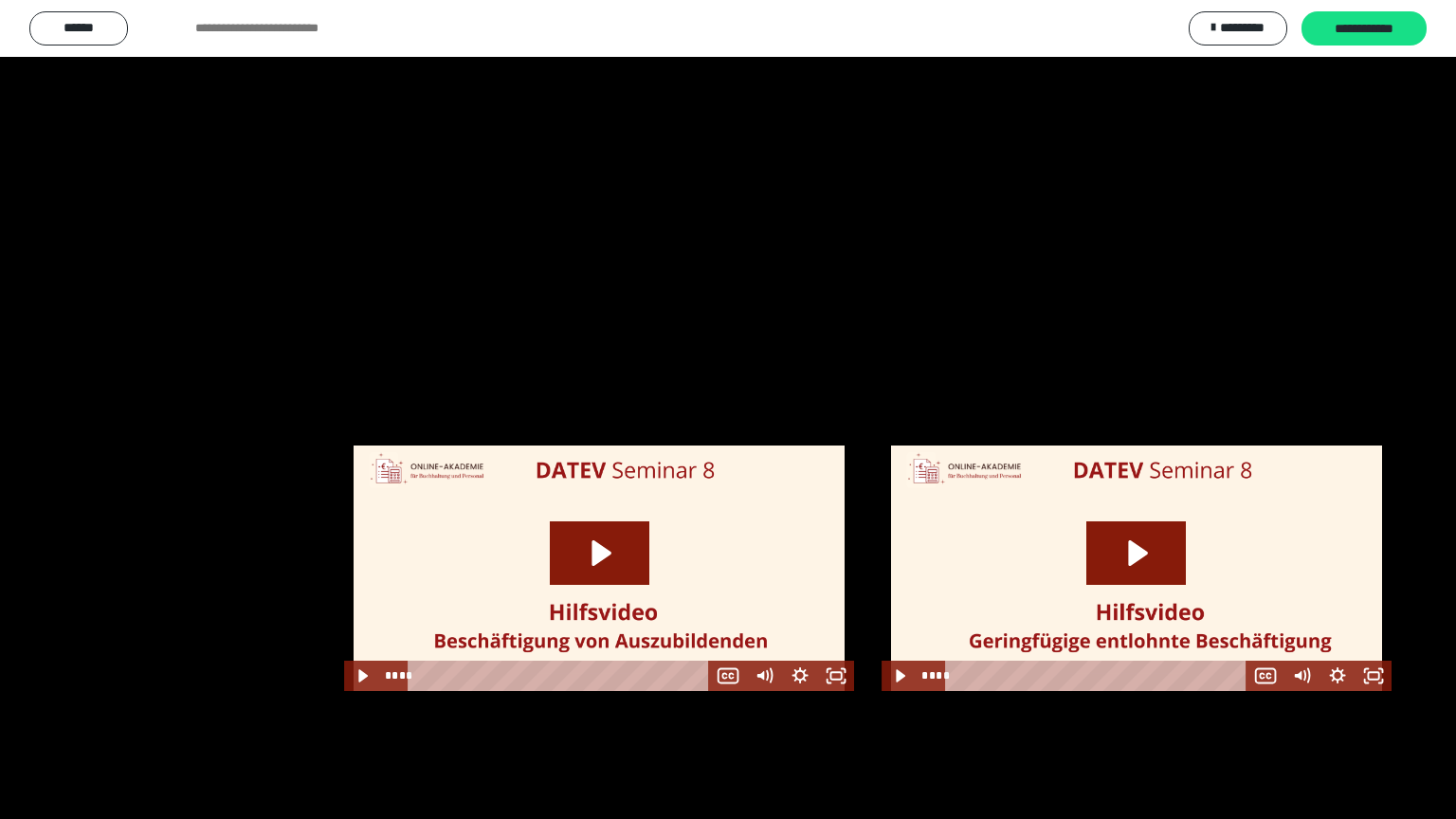 click at bounding box center (728, 410) 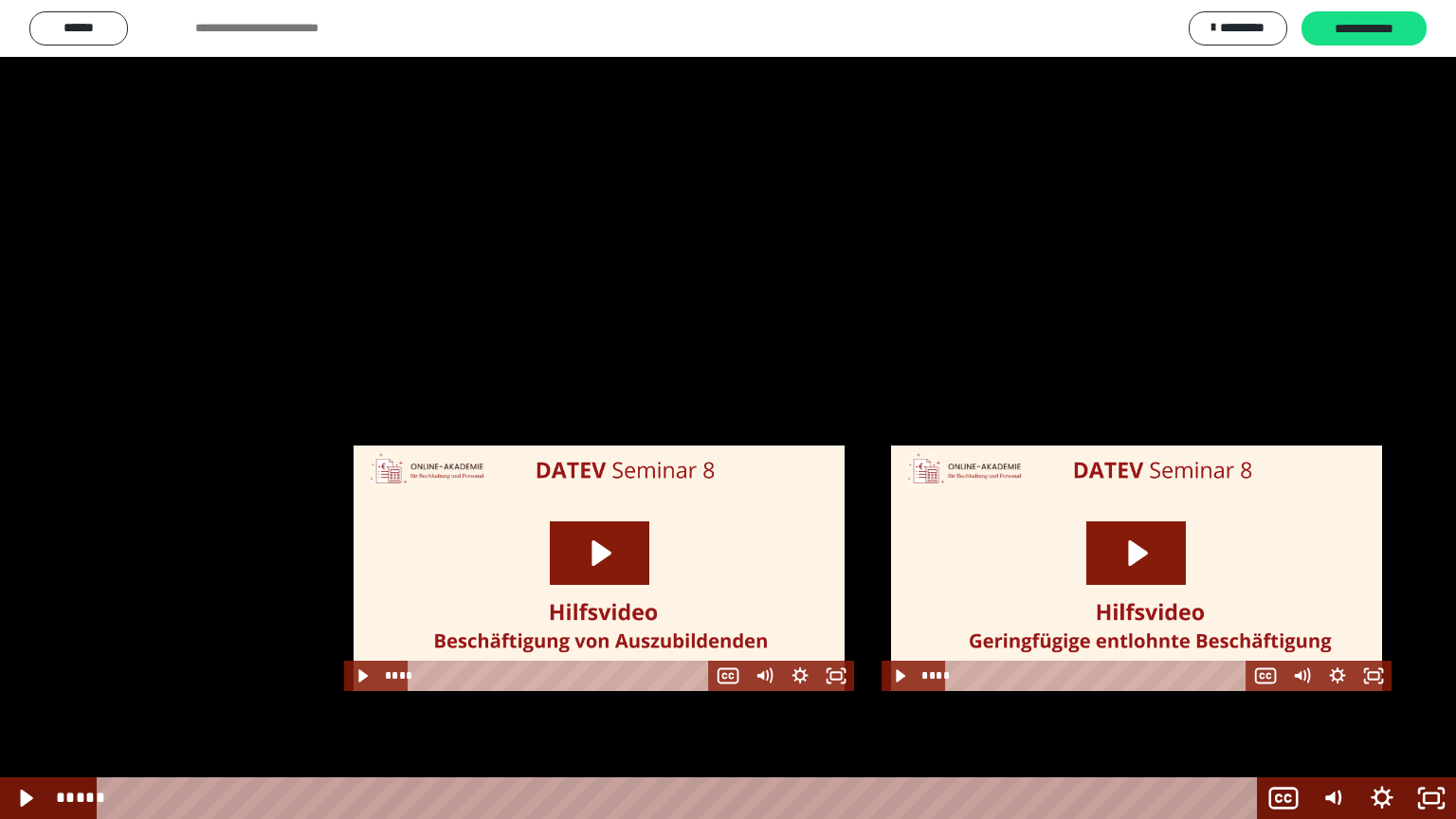 click at bounding box center [728, 410] 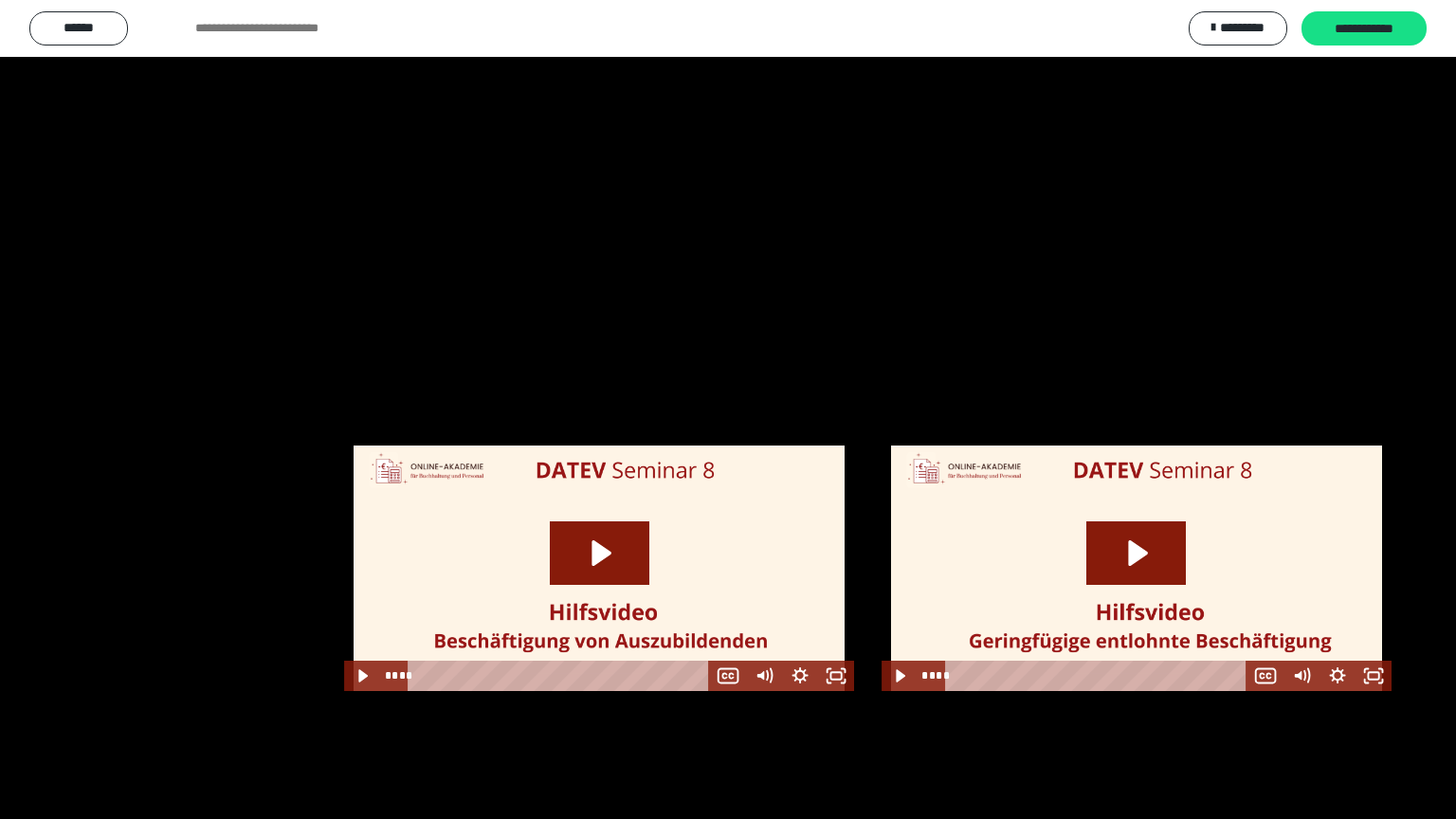 click at bounding box center [728, 410] 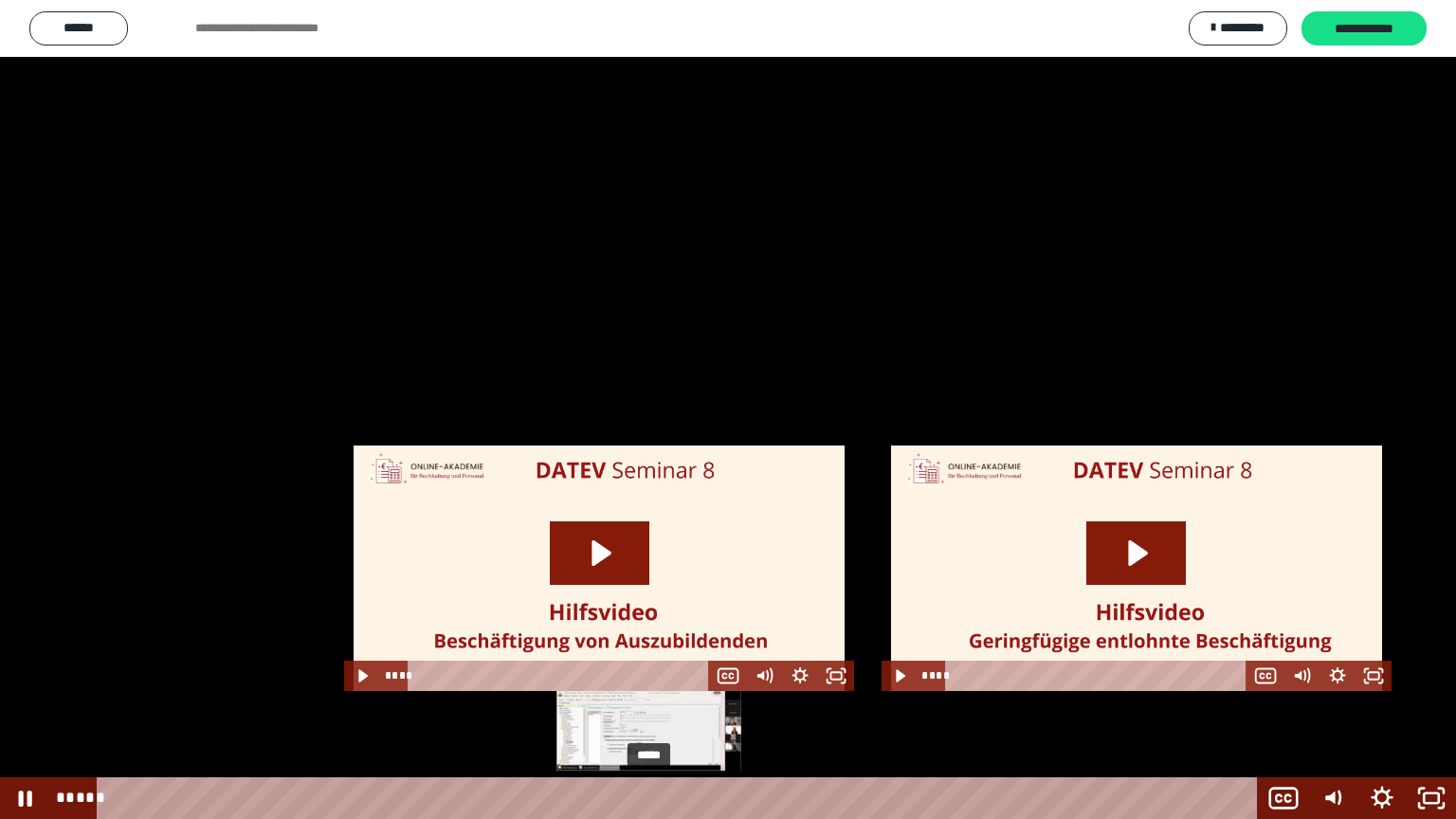 click on "*****" at bounding box center (681, 798) 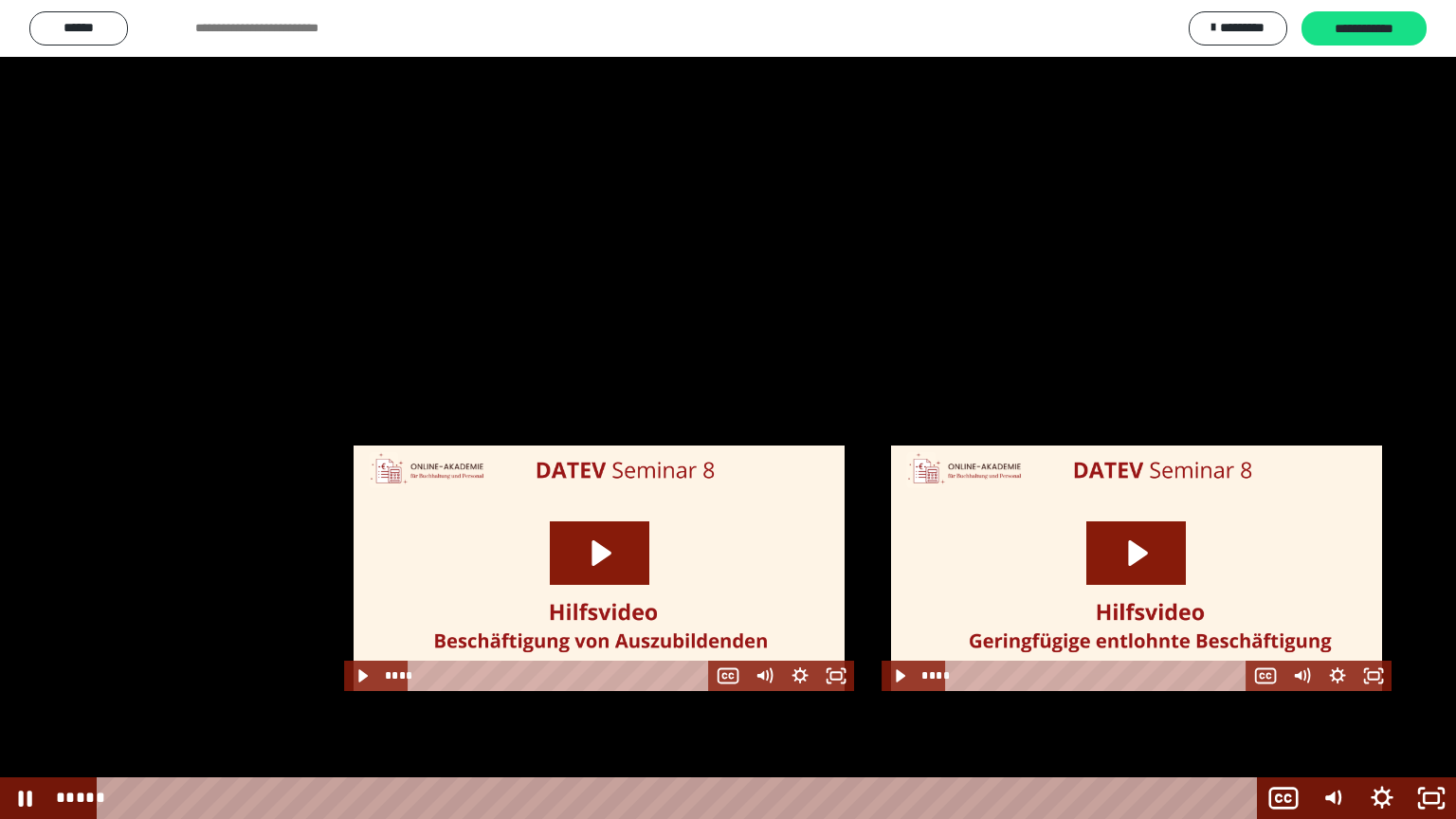 click at bounding box center [728, 410] 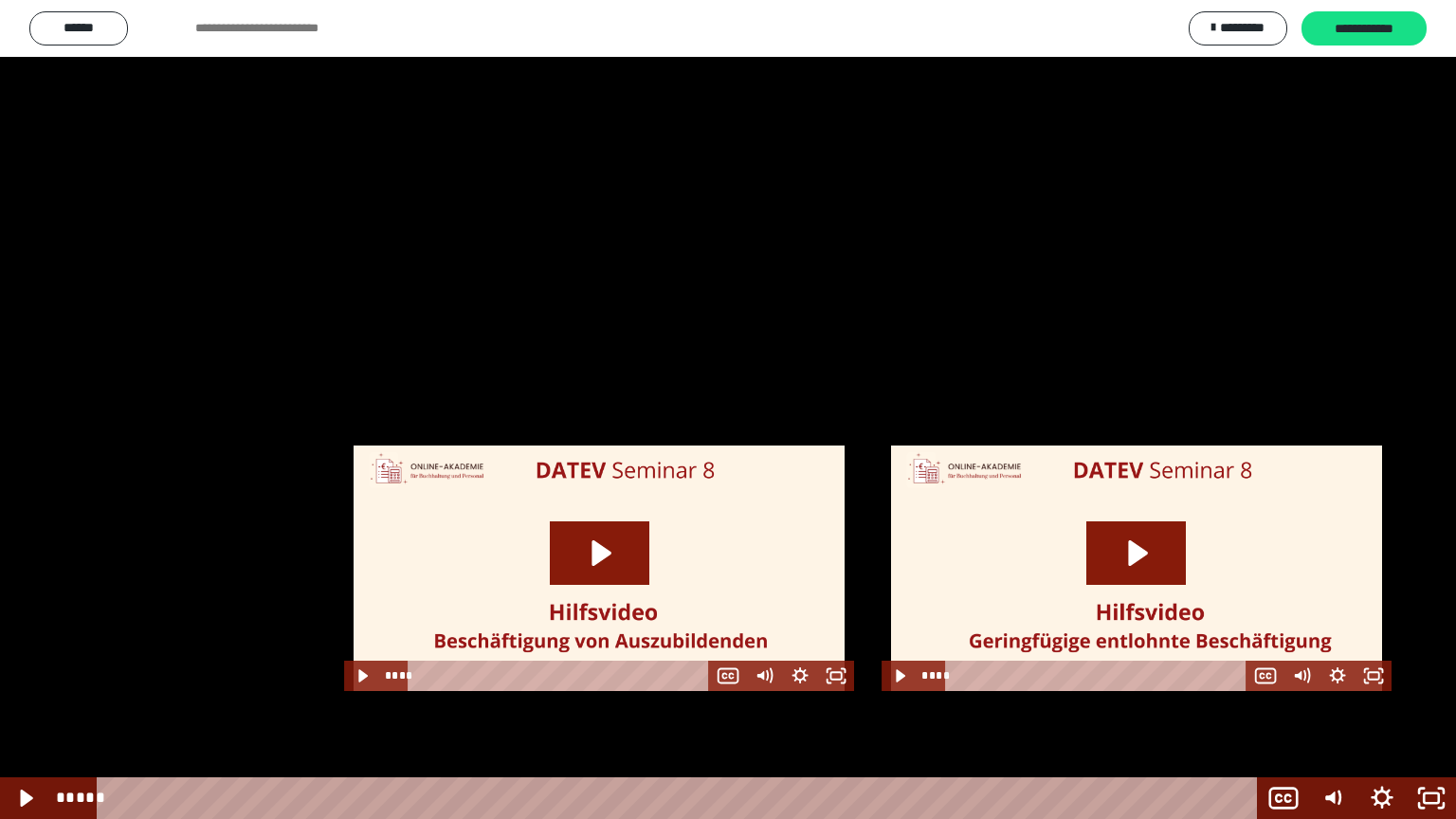 click at bounding box center (728, 410) 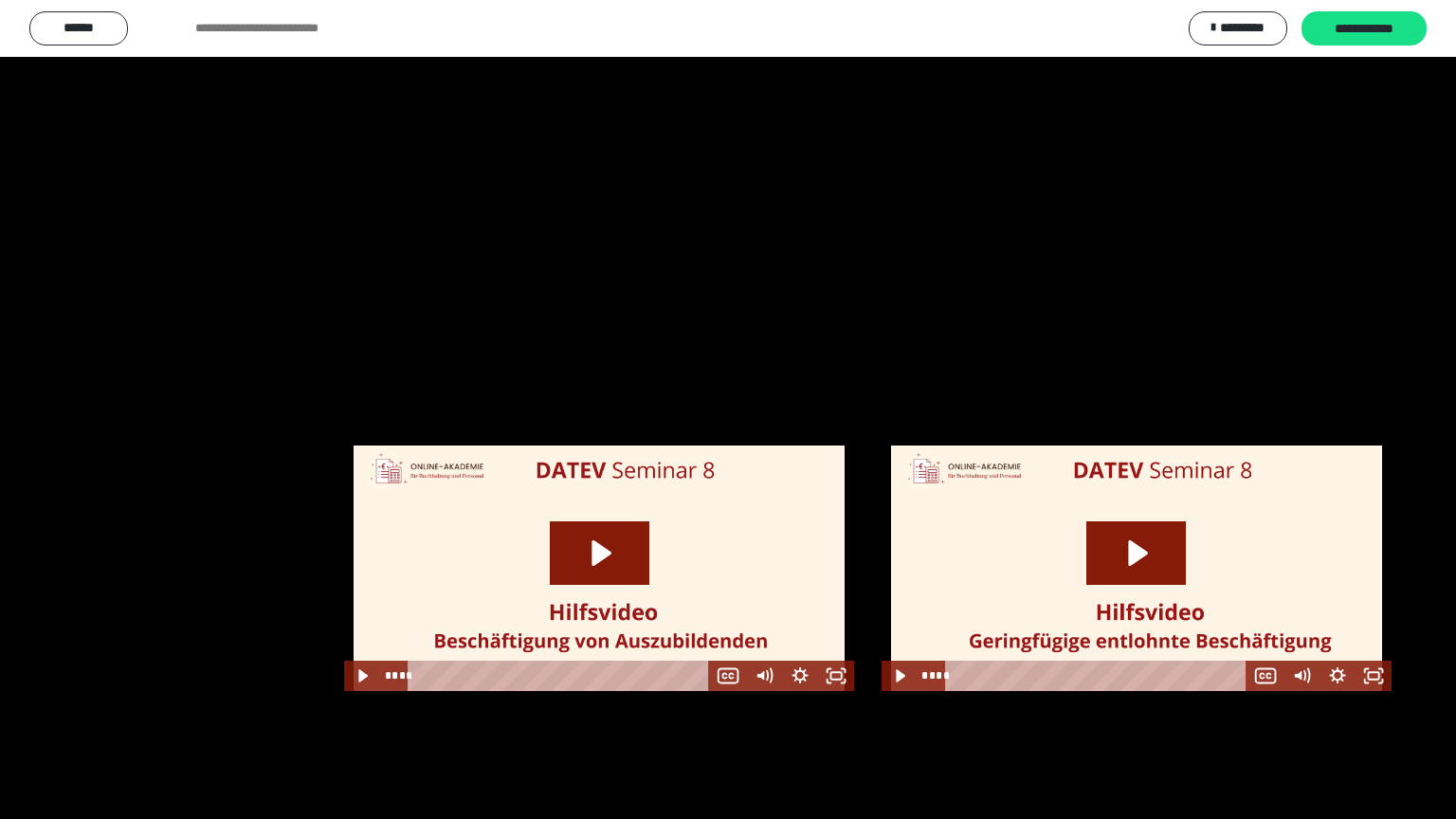 click at bounding box center [728, 410] 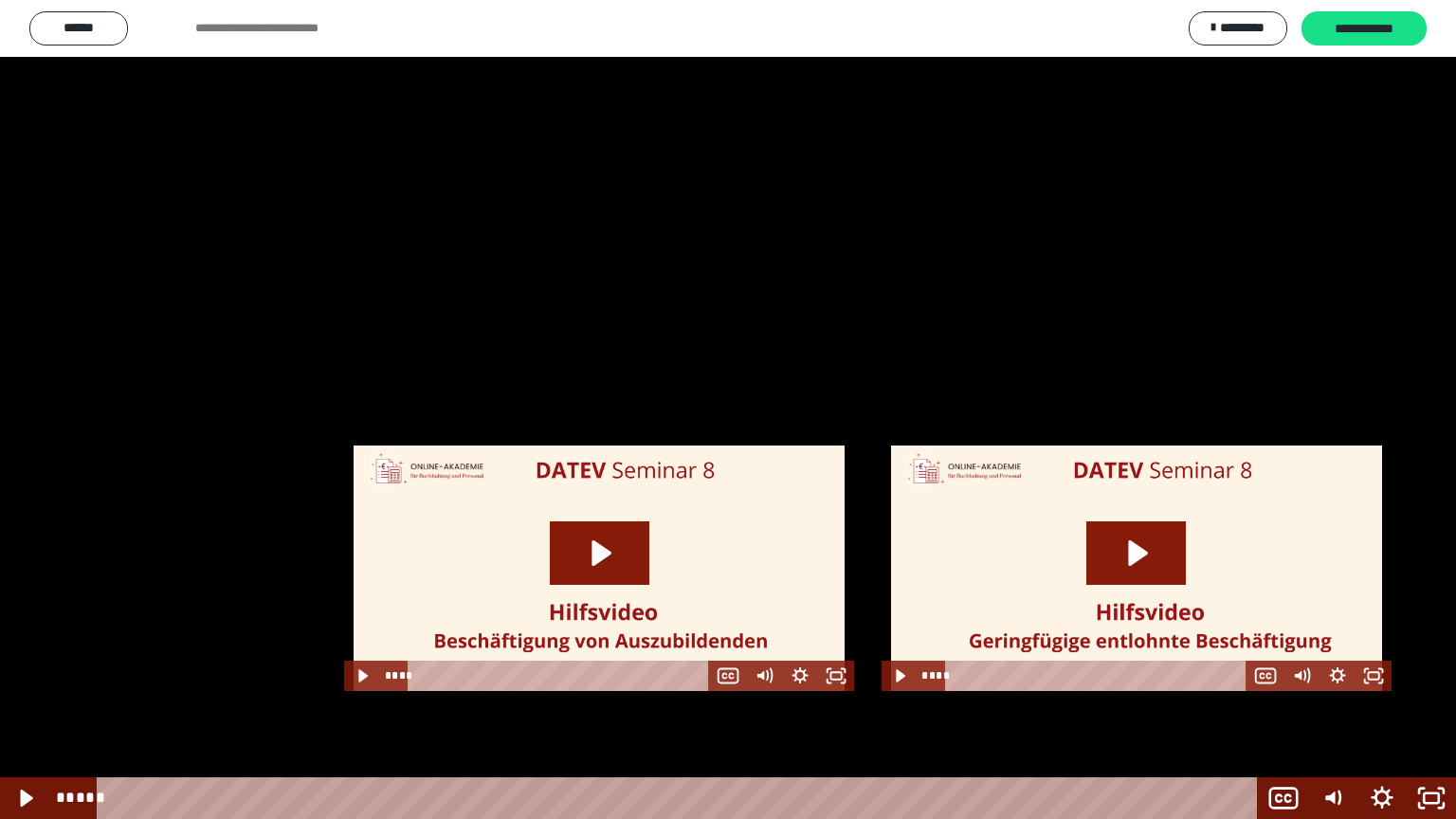 click at bounding box center [728, 410] 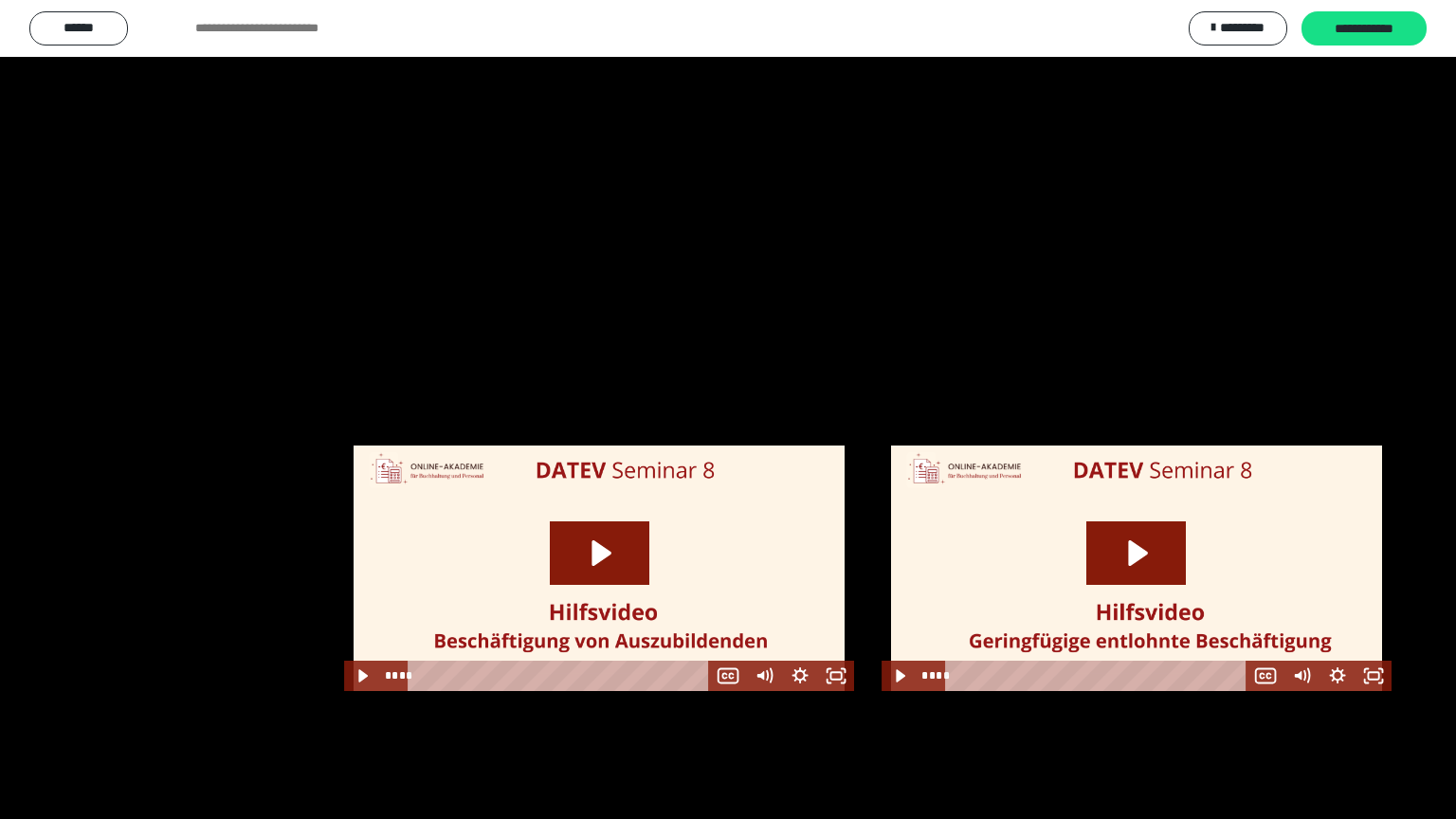 click at bounding box center (728, 410) 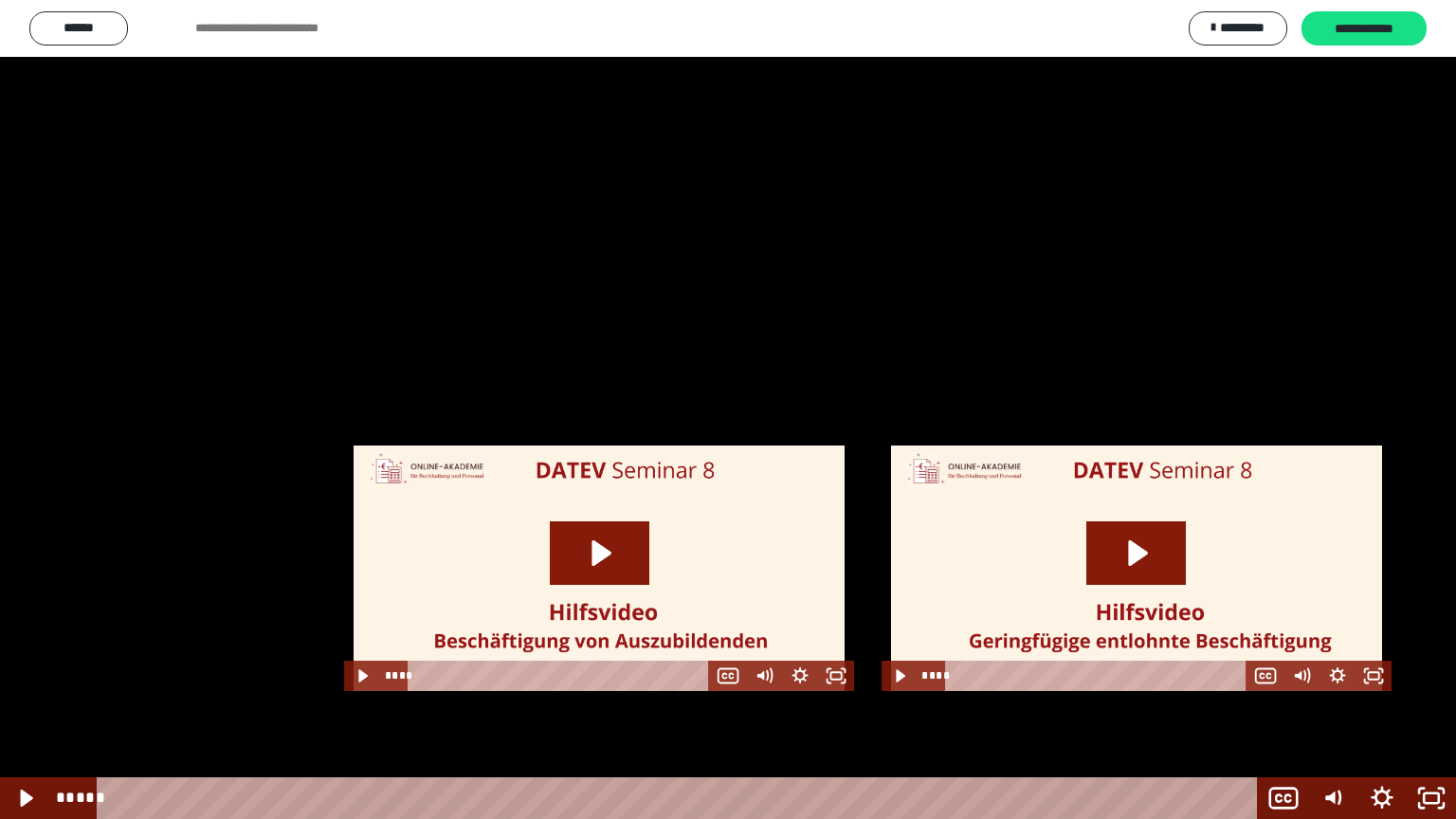 click at bounding box center [728, 410] 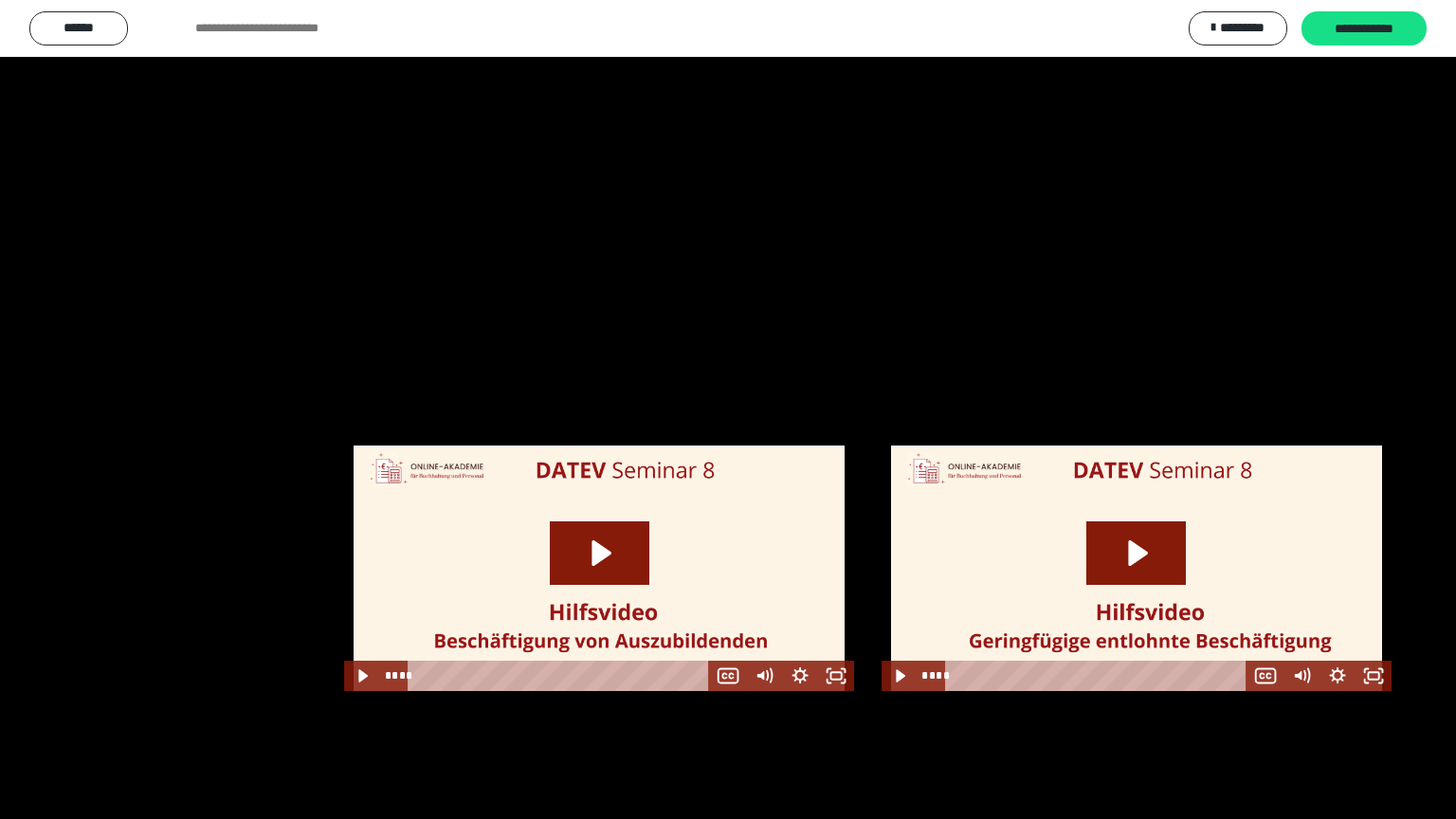 click at bounding box center [728, 410] 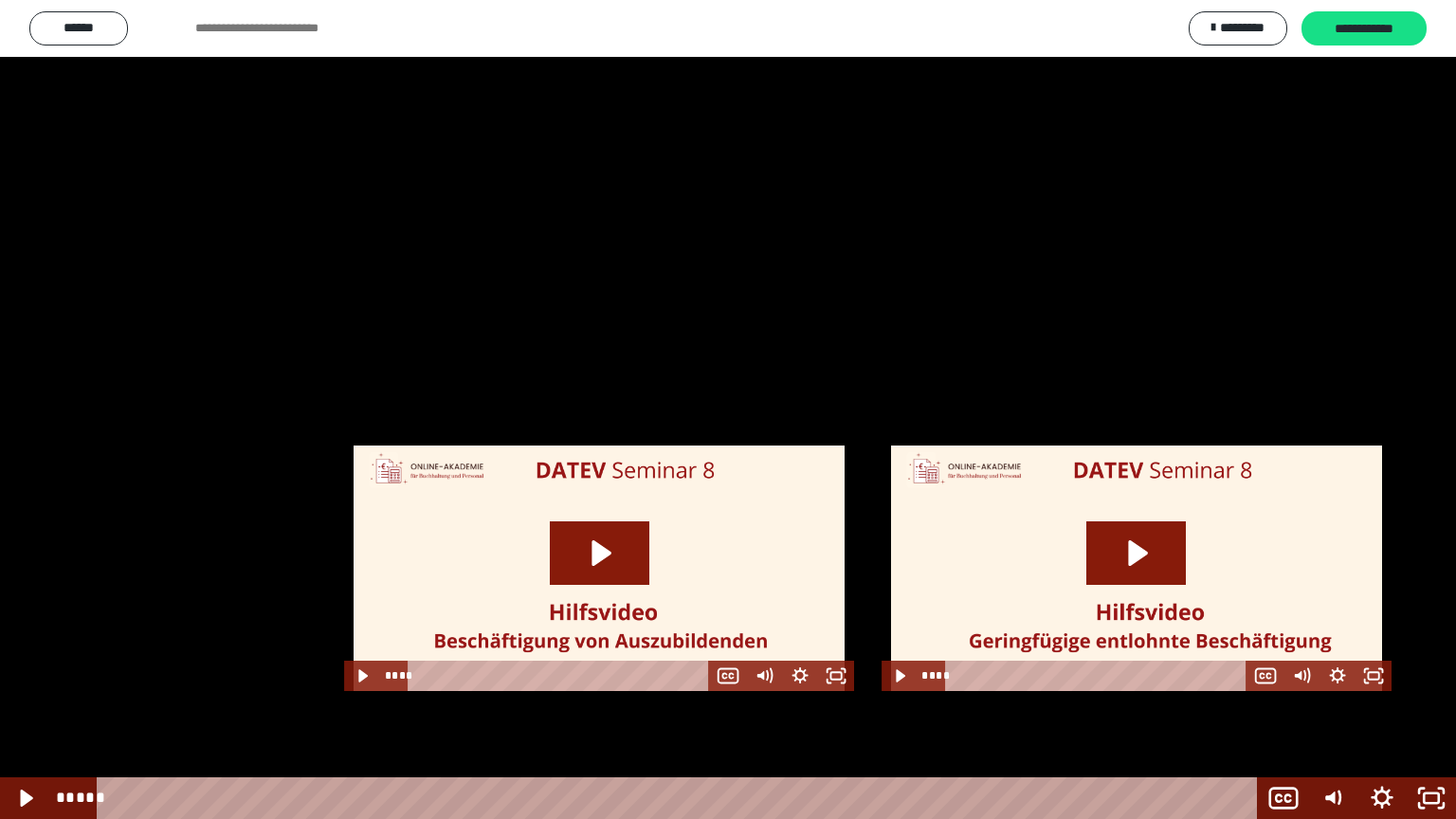 click at bounding box center (728, 410) 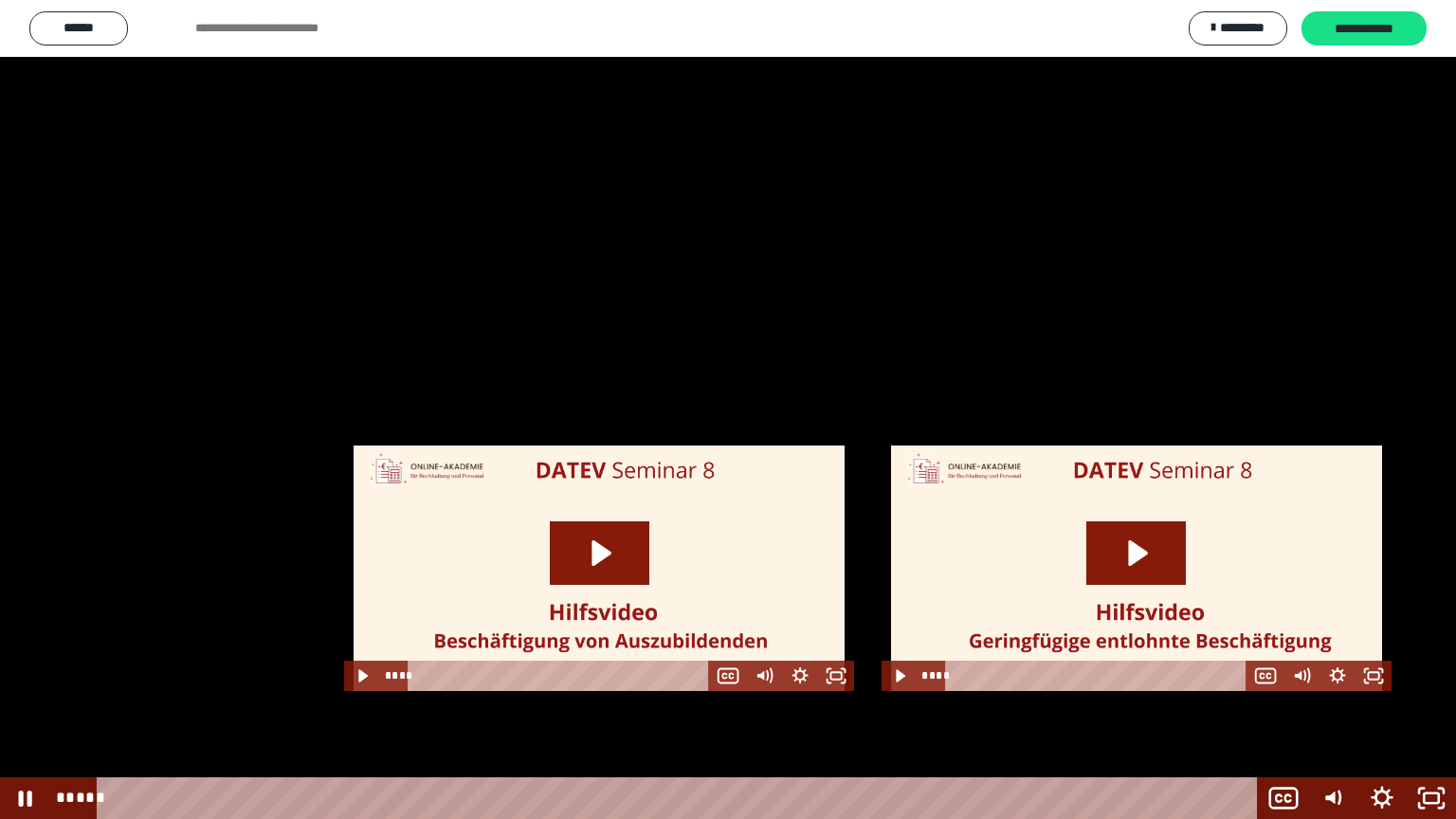 click at bounding box center [728, 410] 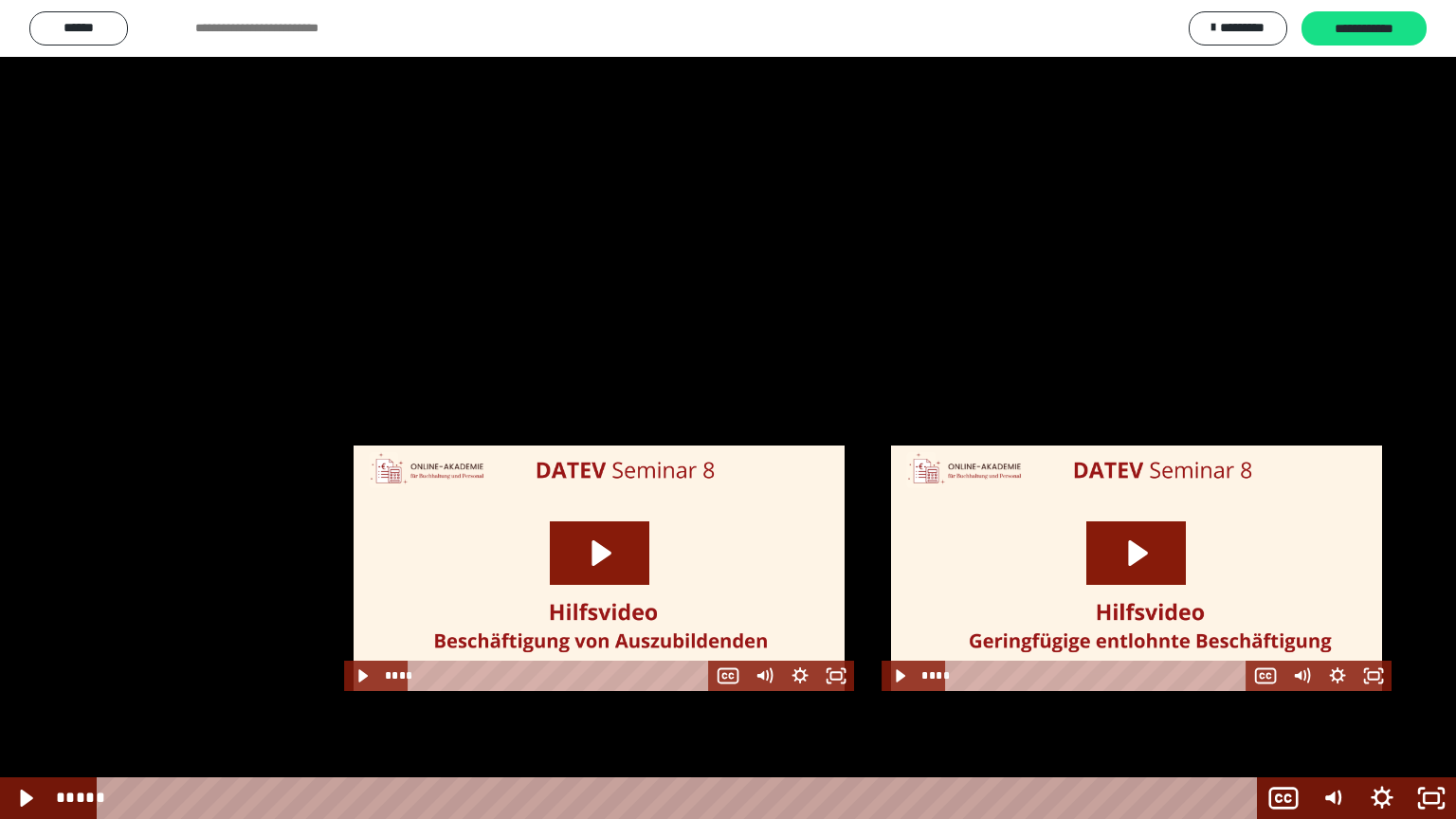 type 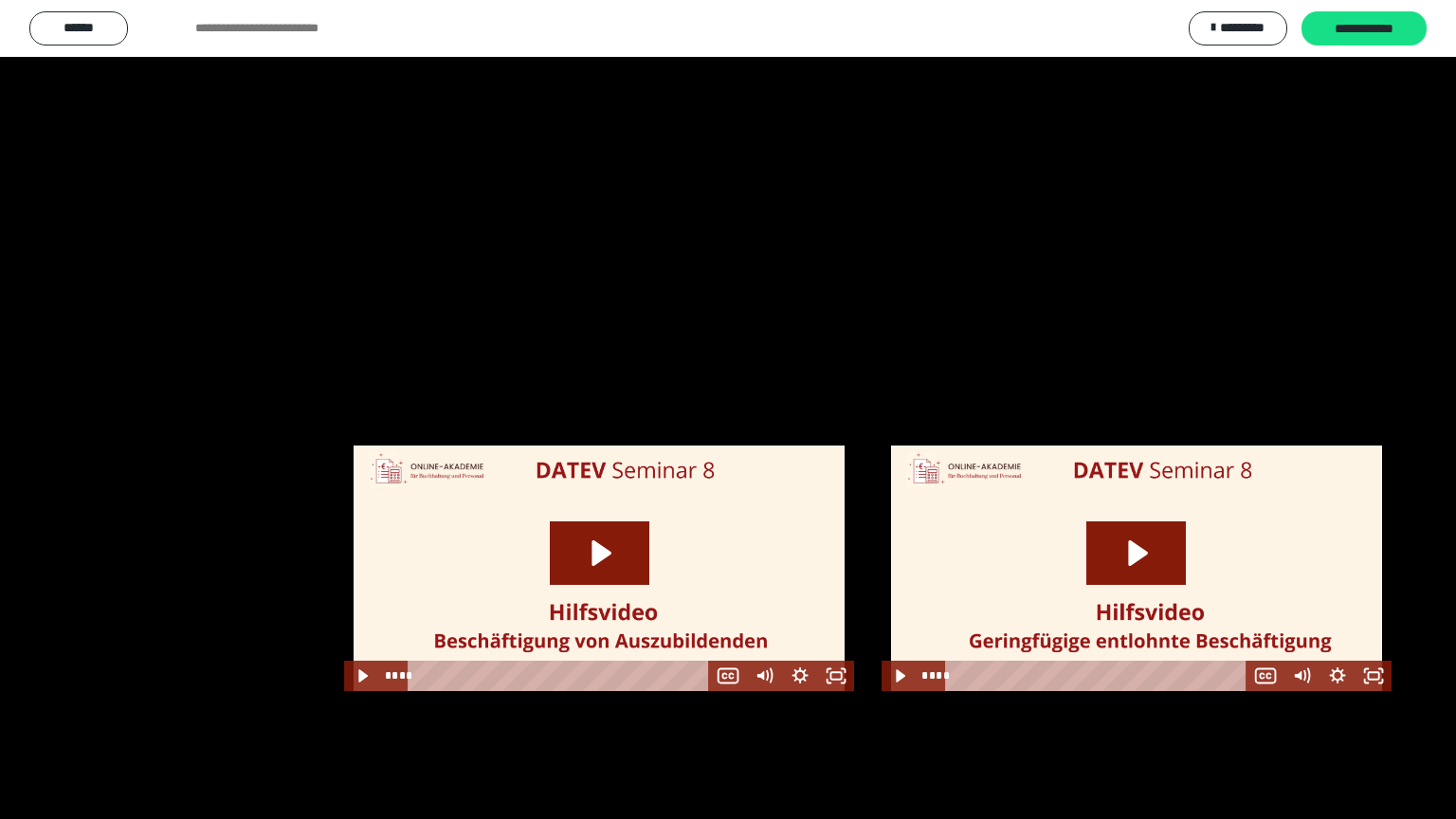 click at bounding box center [728, 410] 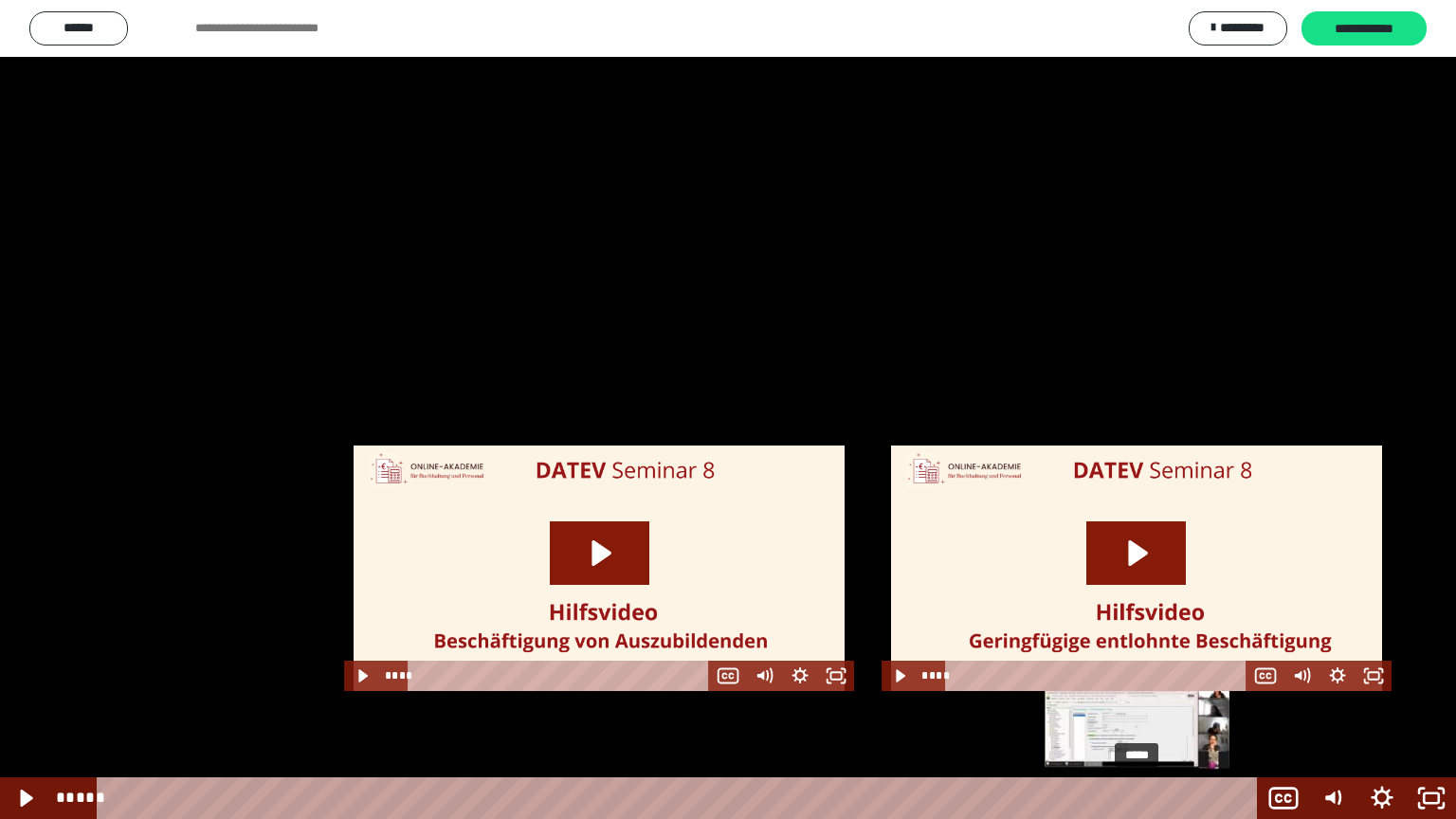 click on "*****" at bounding box center [681, 798] 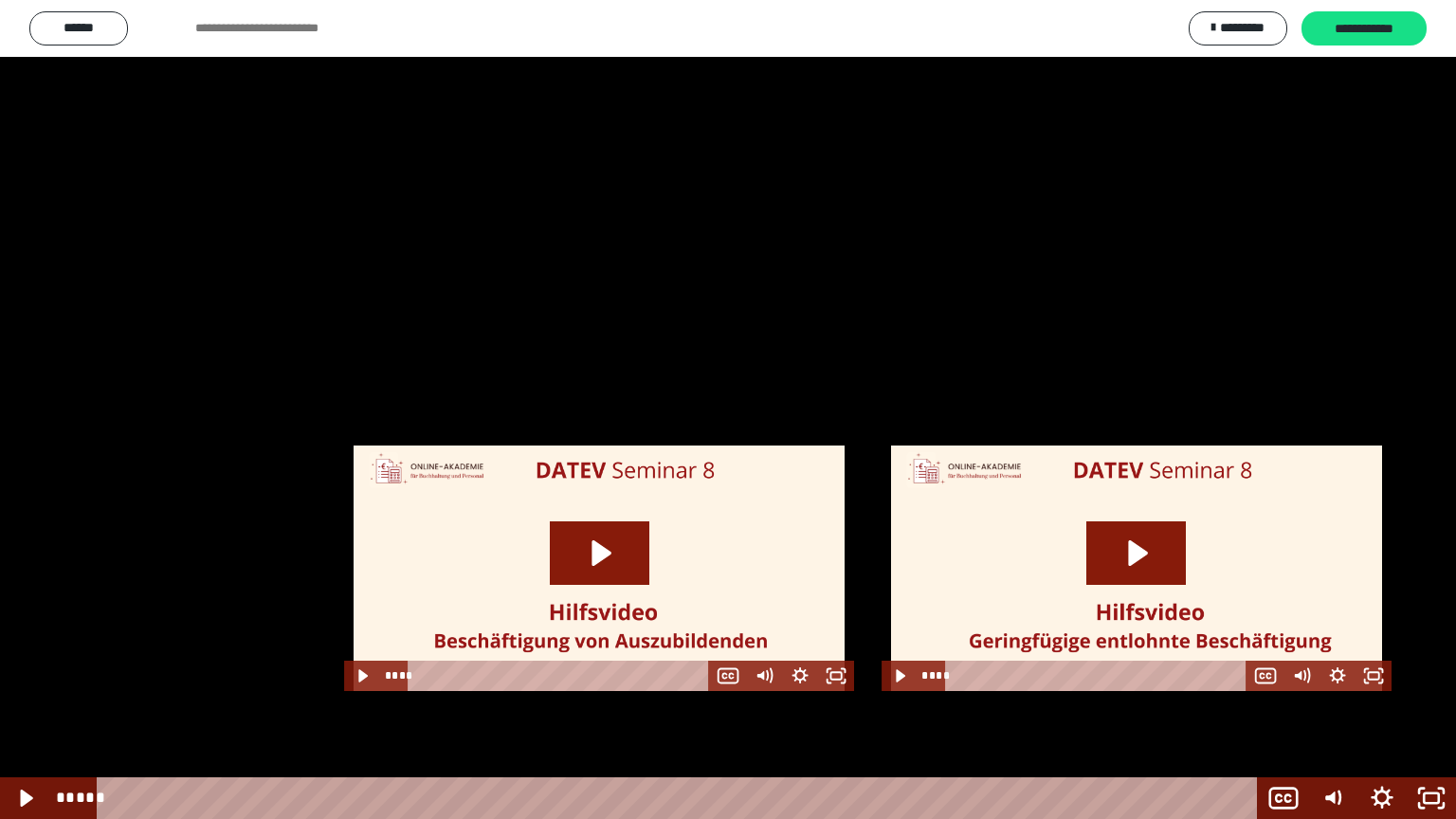 click at bounding box center (728, 410) 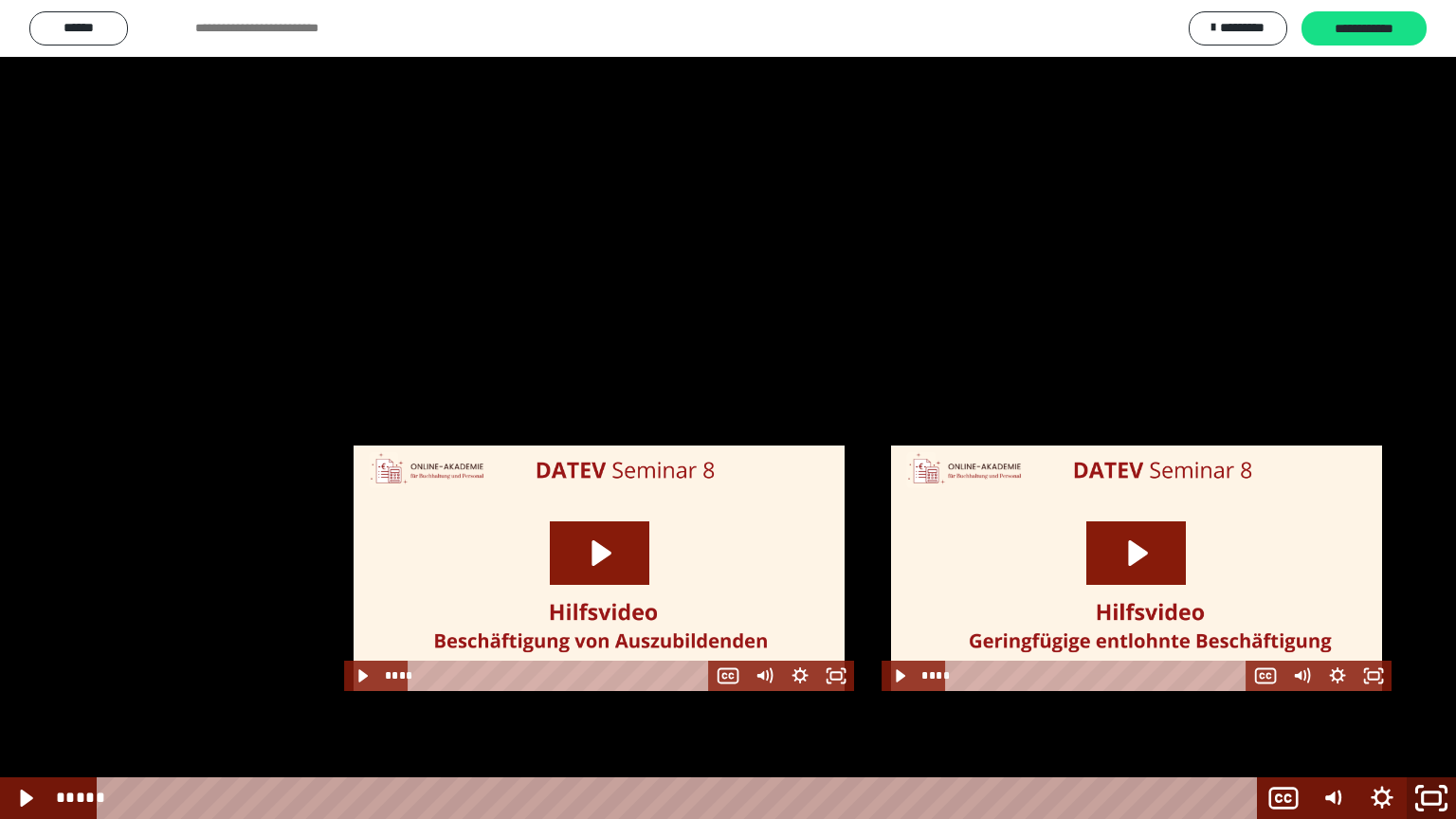 click 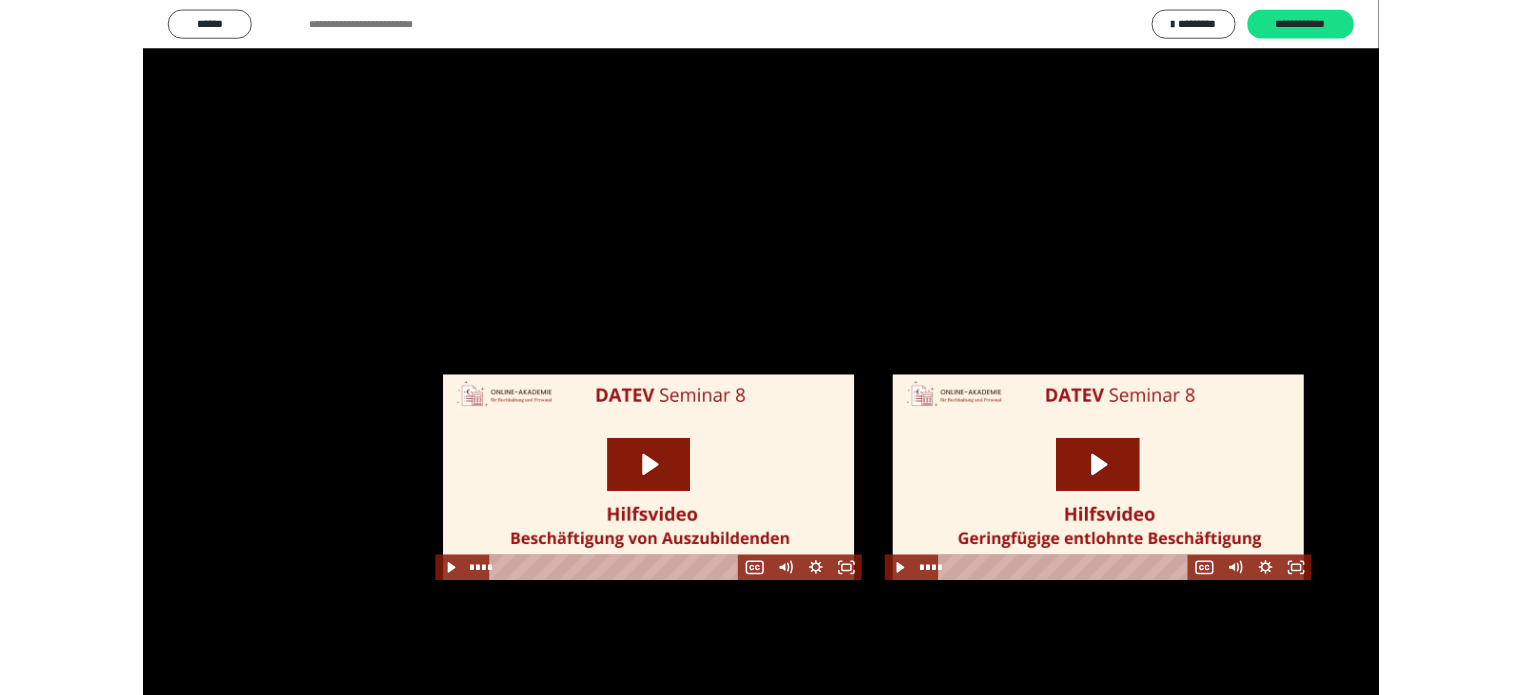 scroll, scrollTop: 2420, scrollLeft: 0, axis: vertical 